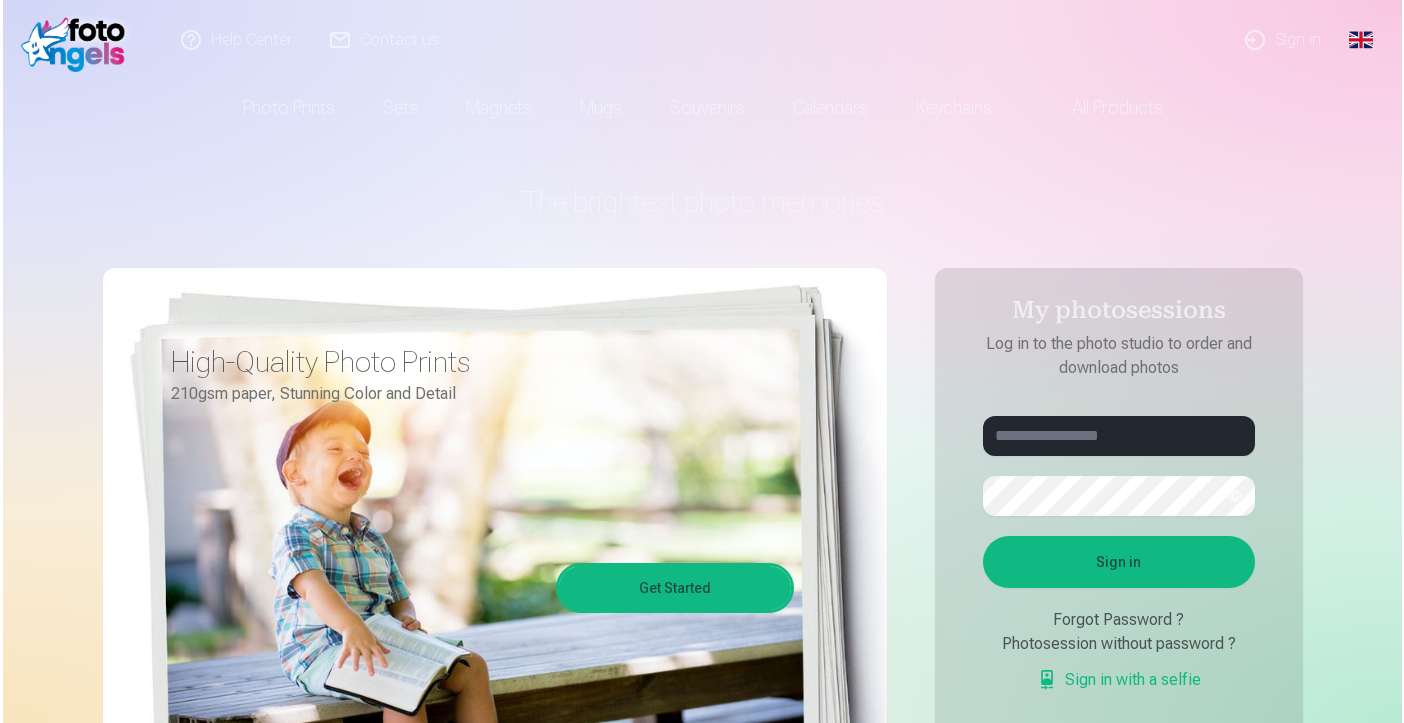 scroll, scrollTop: 0, scrollLeft: 0, axis: both 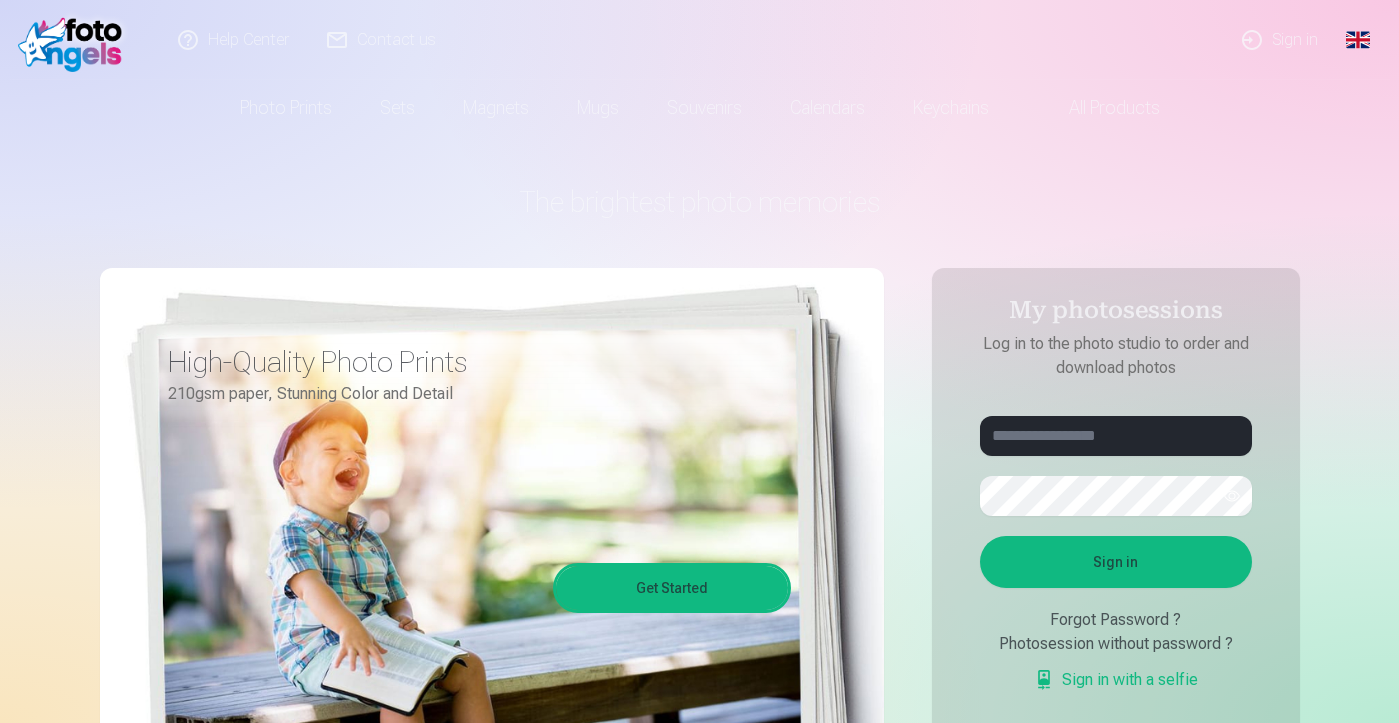 click on "Global" at bounding box center [1358, 40] 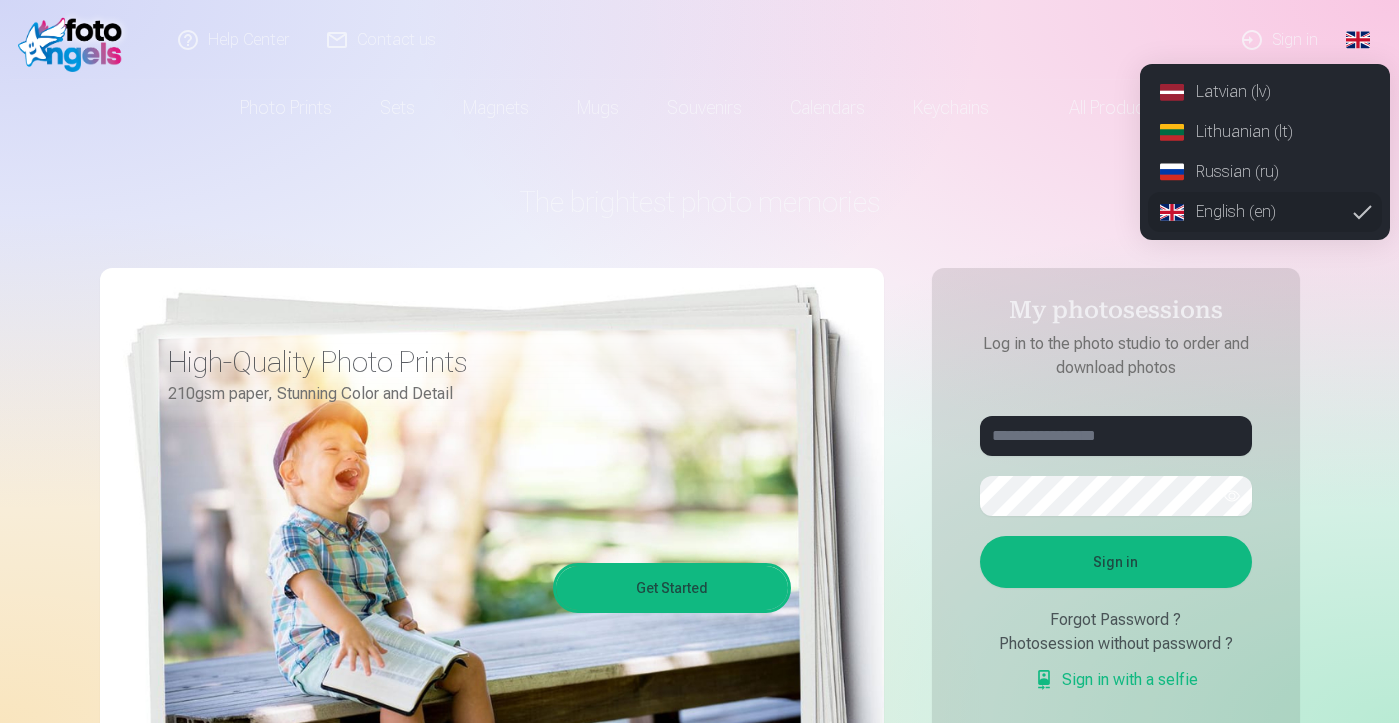click on "Latvian (lv)" at bounding box center (1265, 92) 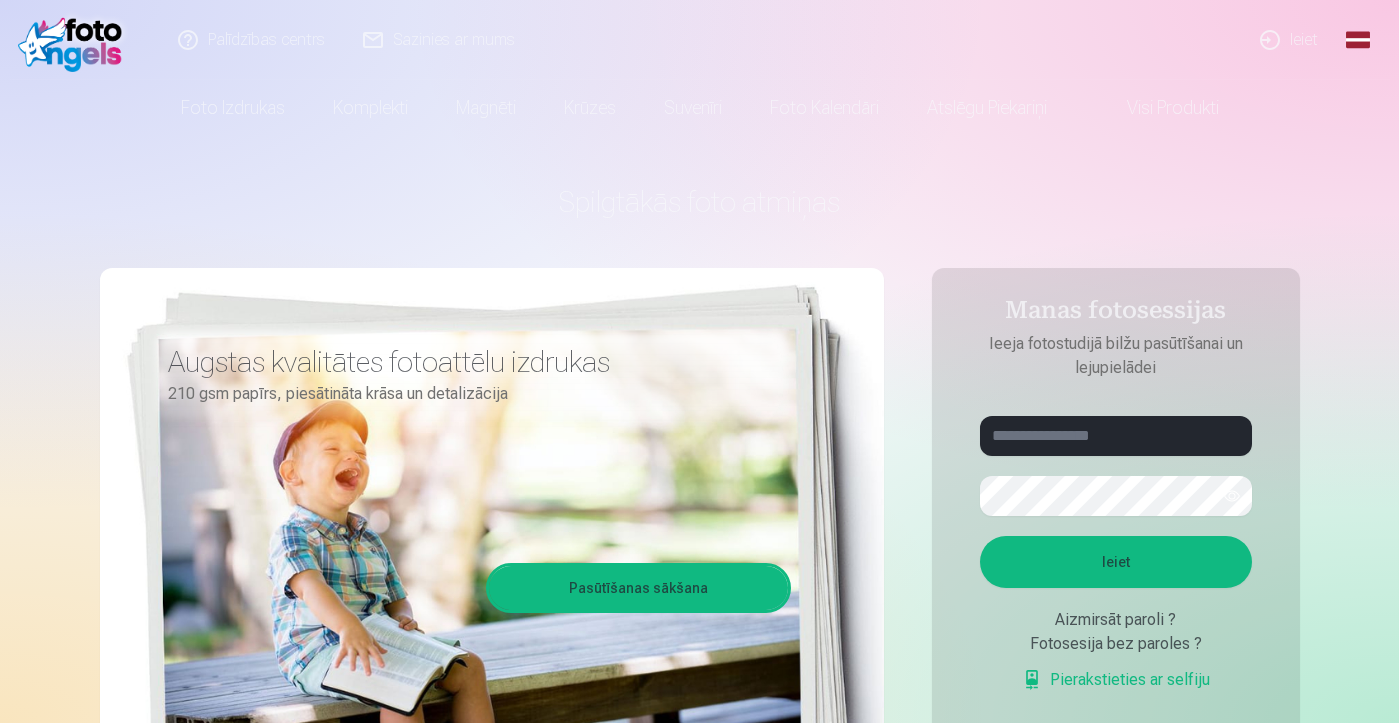 click on "Ieiet" at bounding box center (1290, 40) 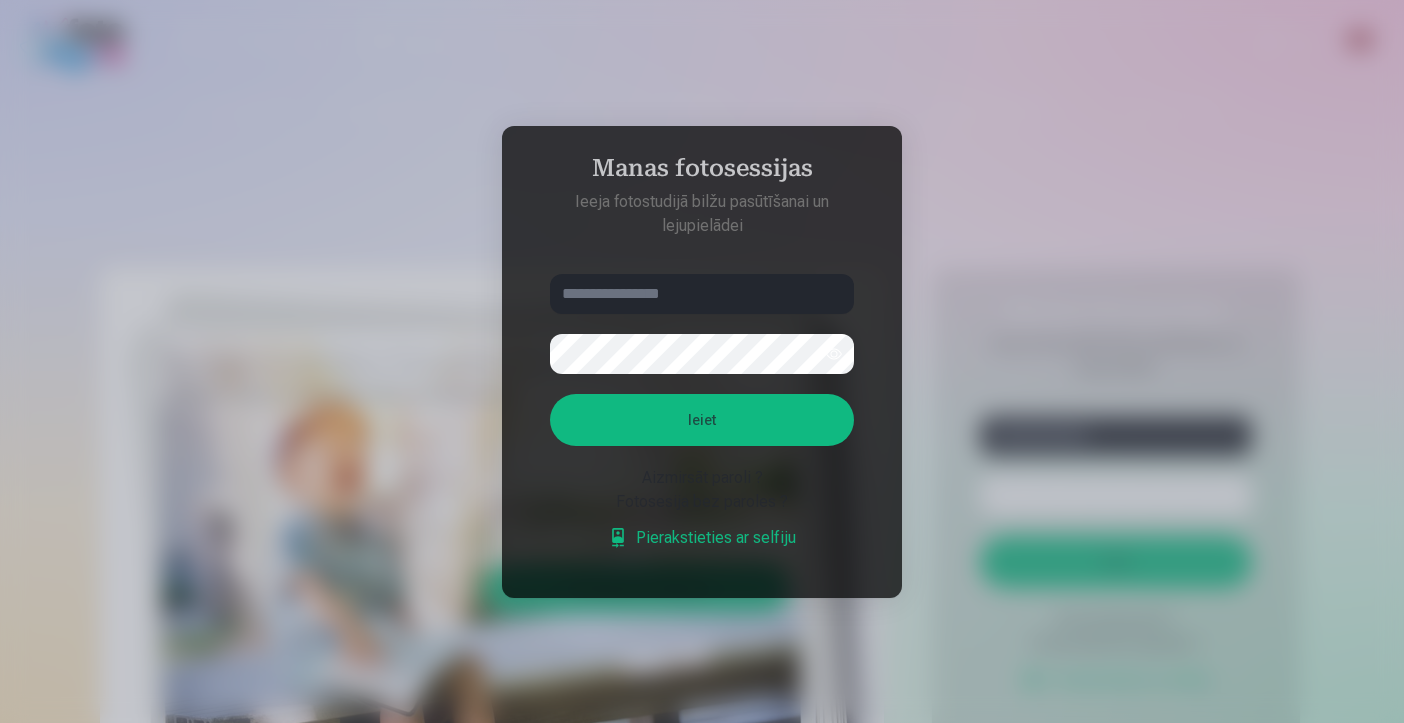 click on "Pierakstieties ar selfiju" at bounding box center (702, 538) 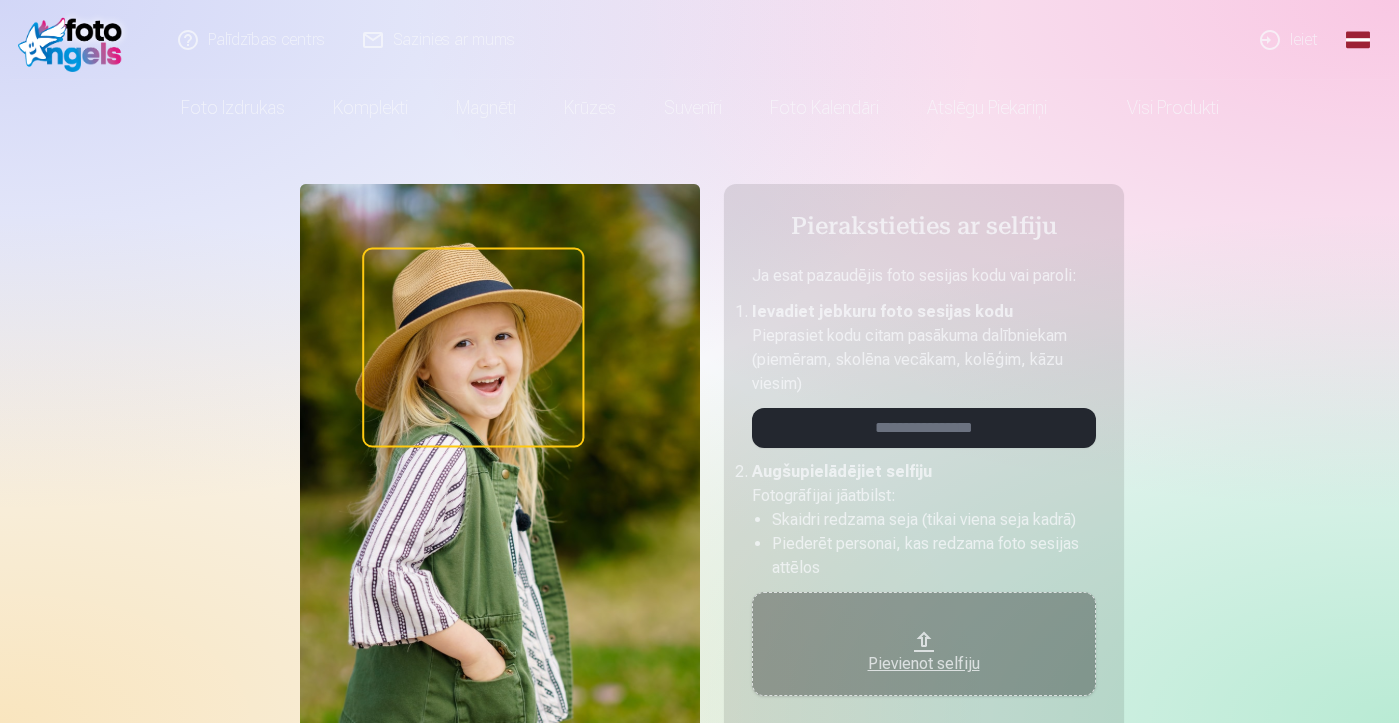 click on "Ieiet" at bounding box center (1290, 40) 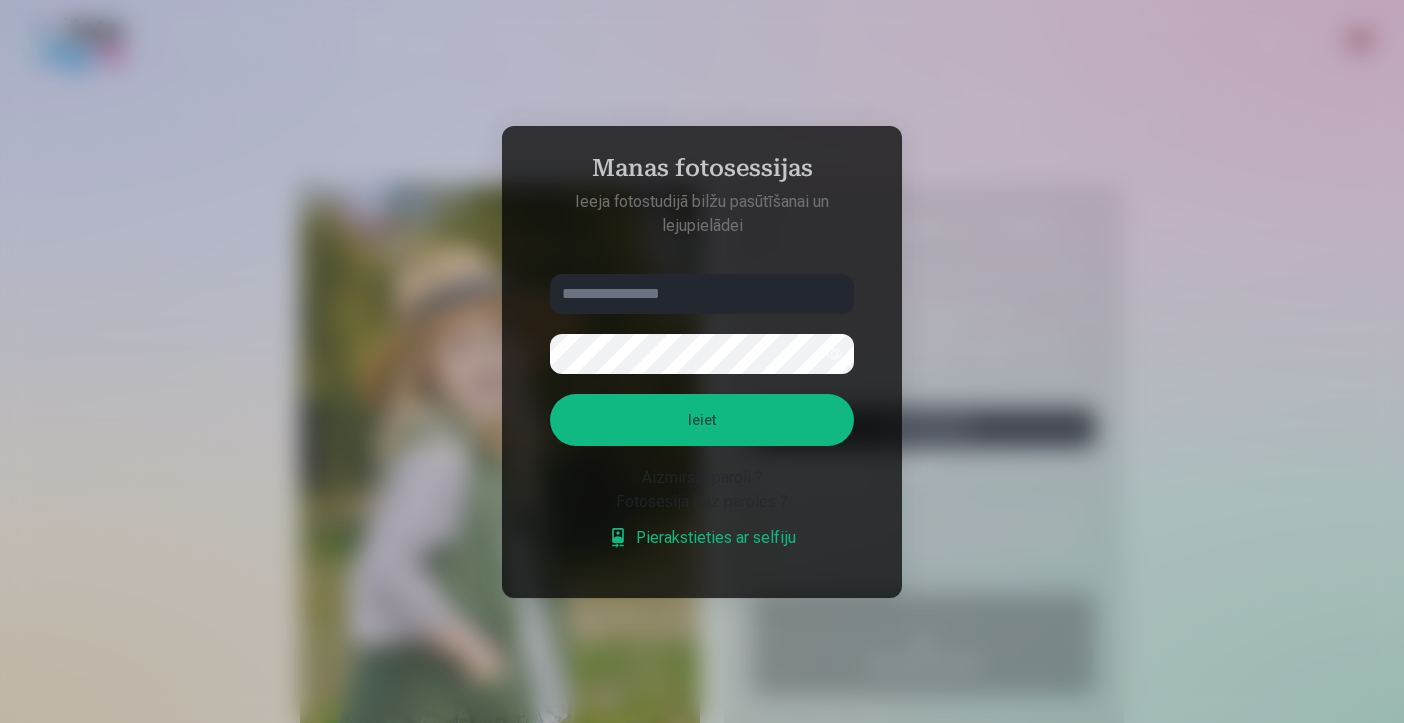 click at bounding box center [702, 294] 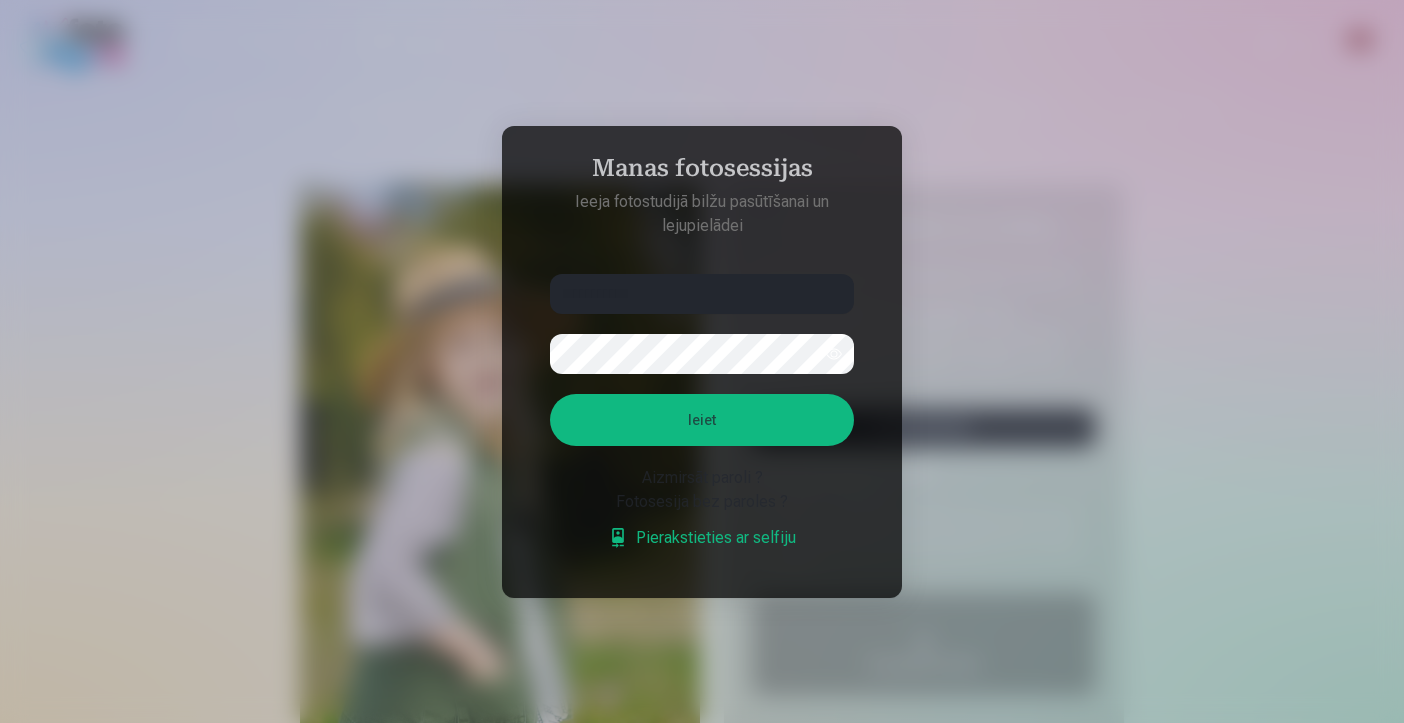 type on "**********" 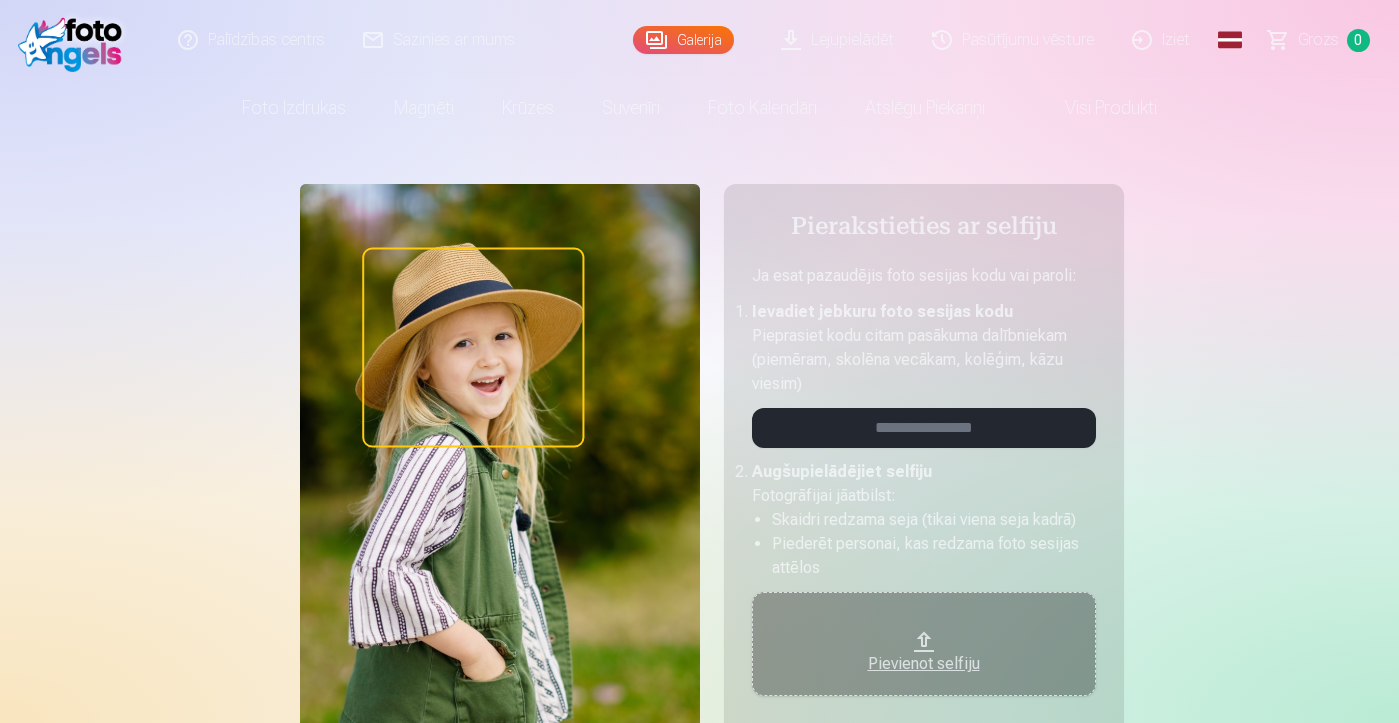 scroll, scrollTop: 0, scrollLeft: 0, axis: both 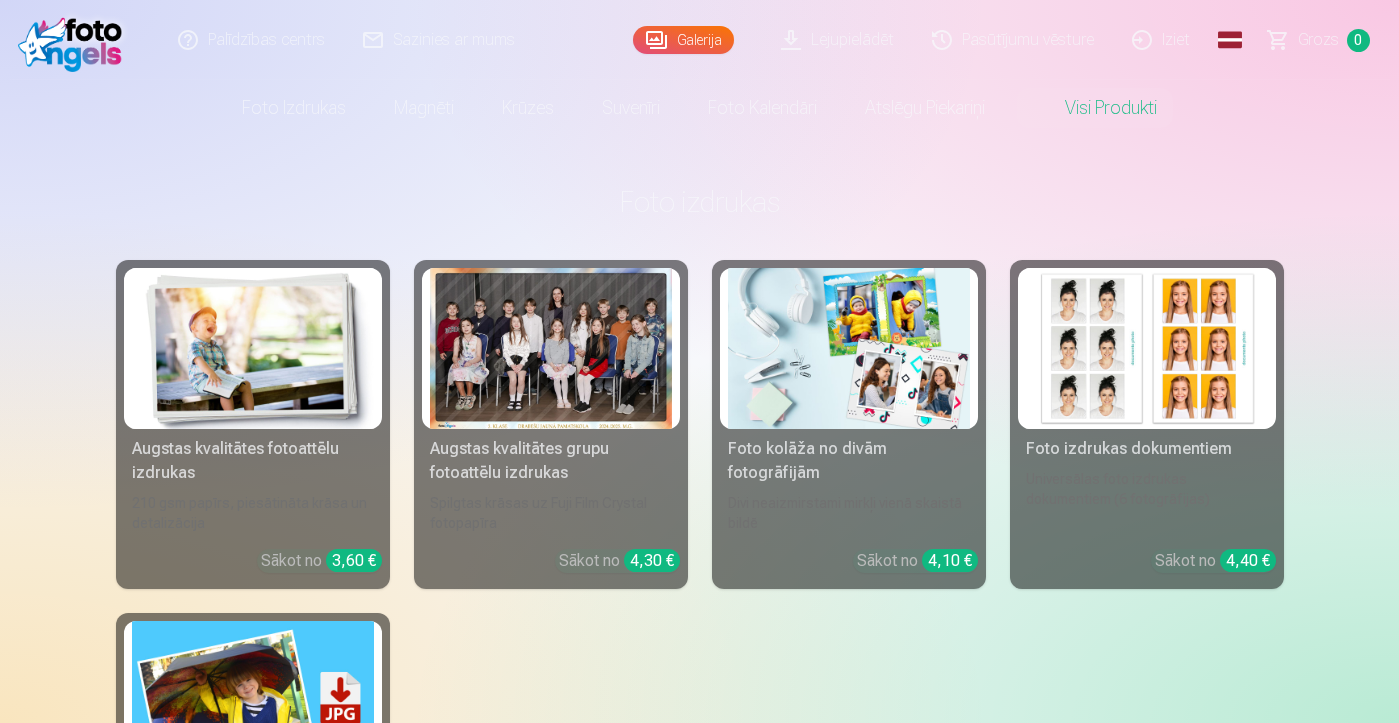 click at bounding box center [551, 348] 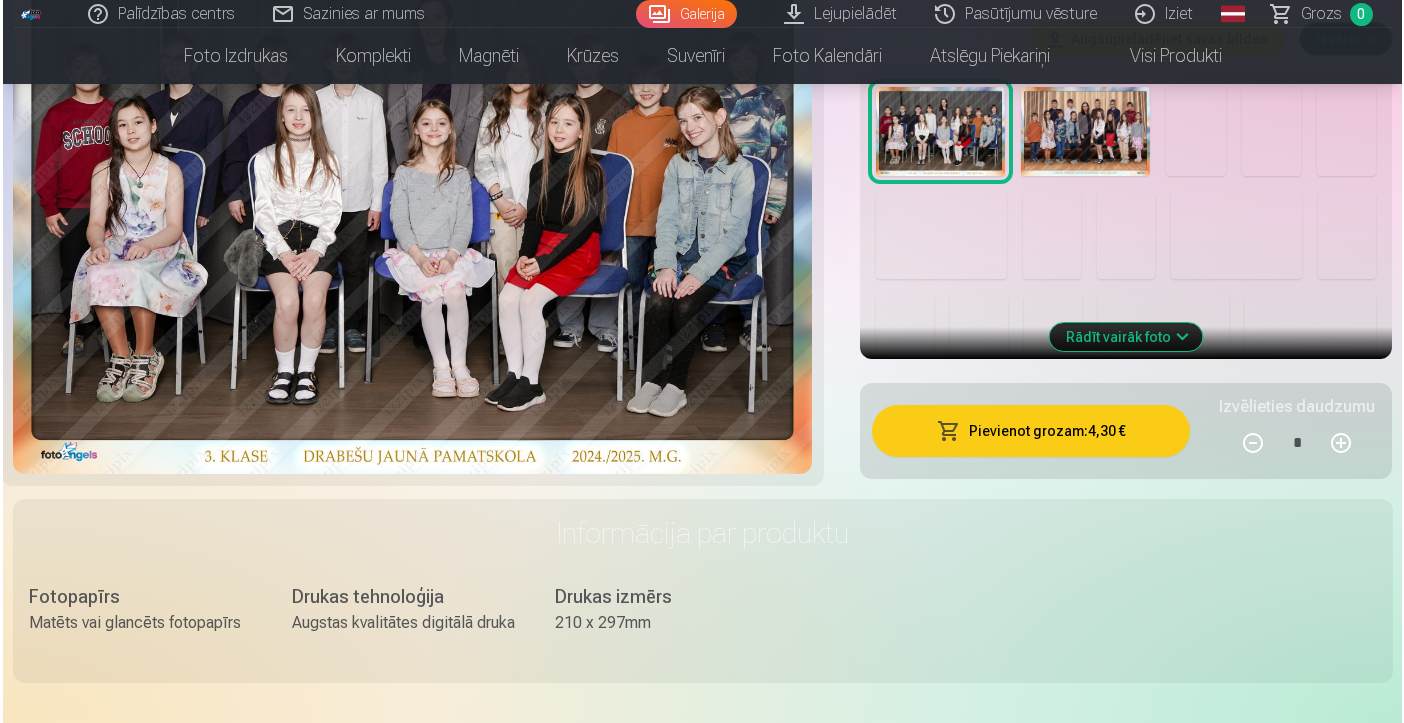 scroll, scrollTop: 716, scrollLeft: 0, axis: vertical 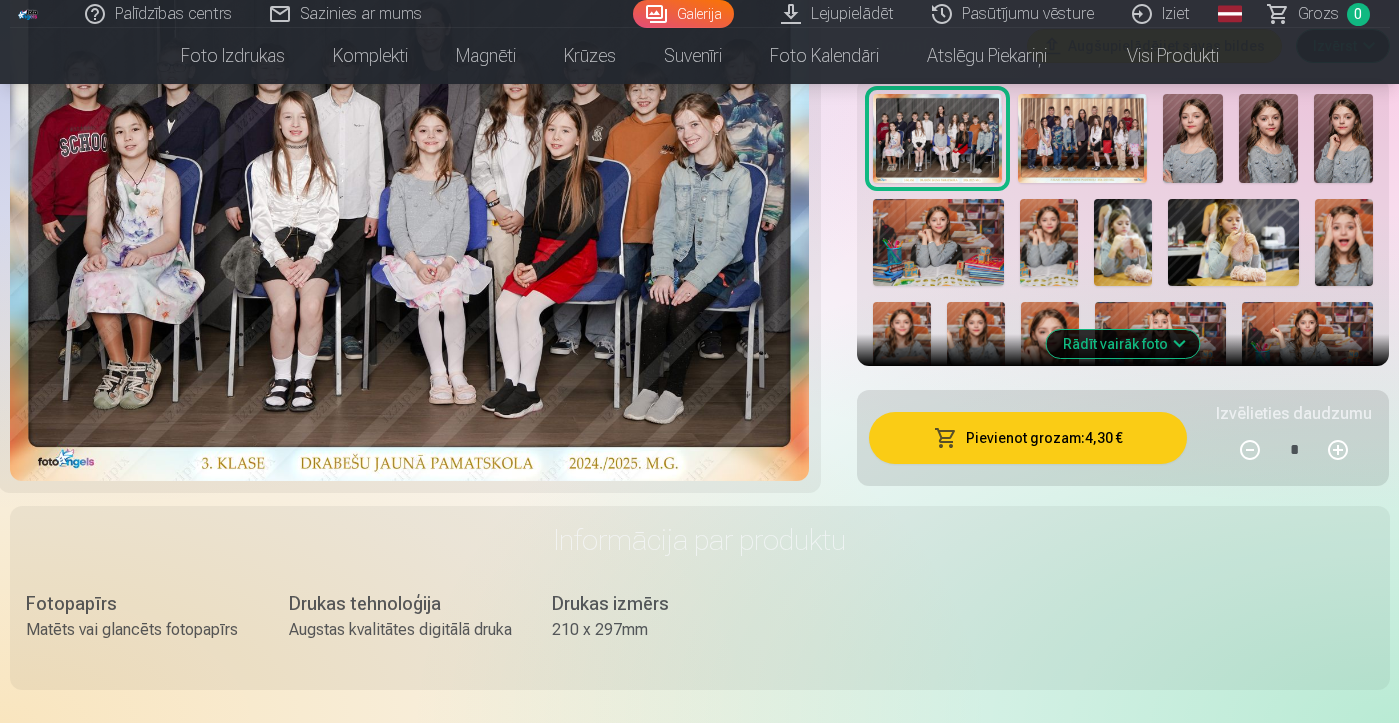 click at bounding box center (946, 438) 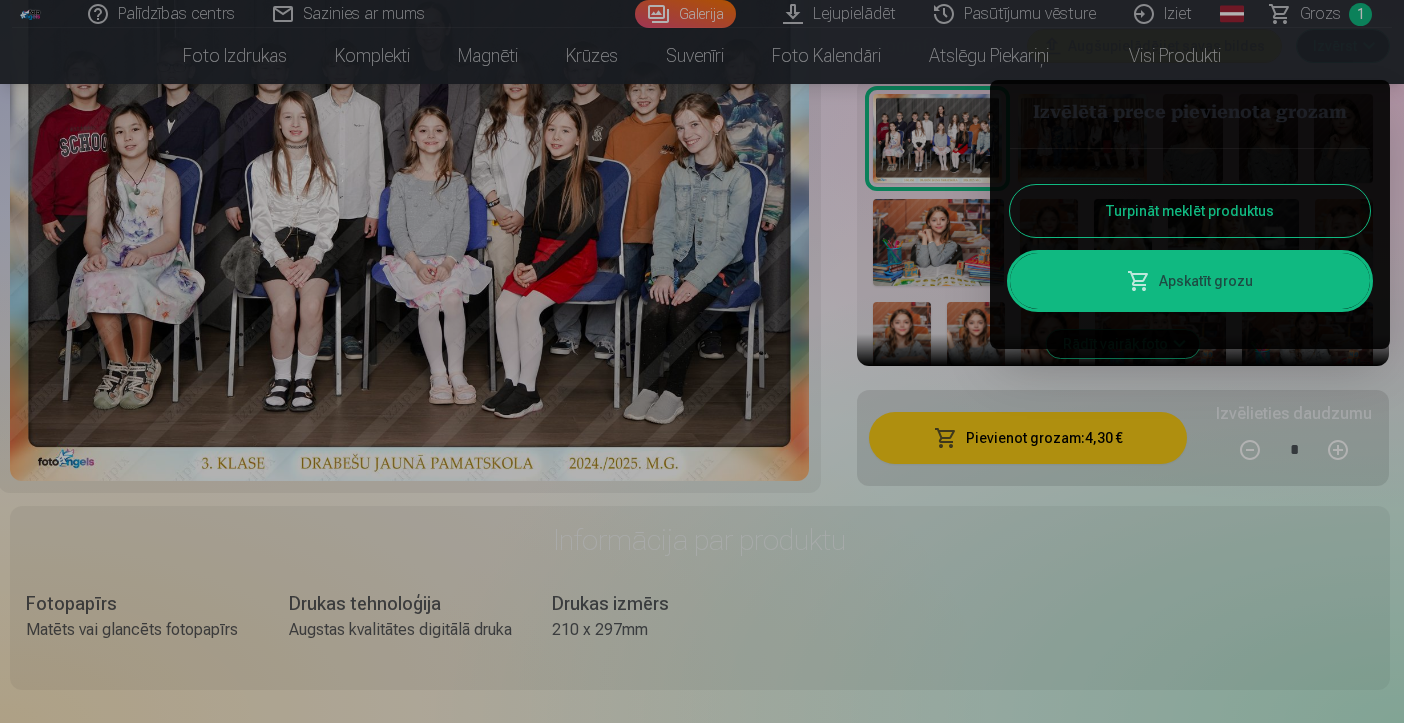 click at bounding box center (1139, 281) 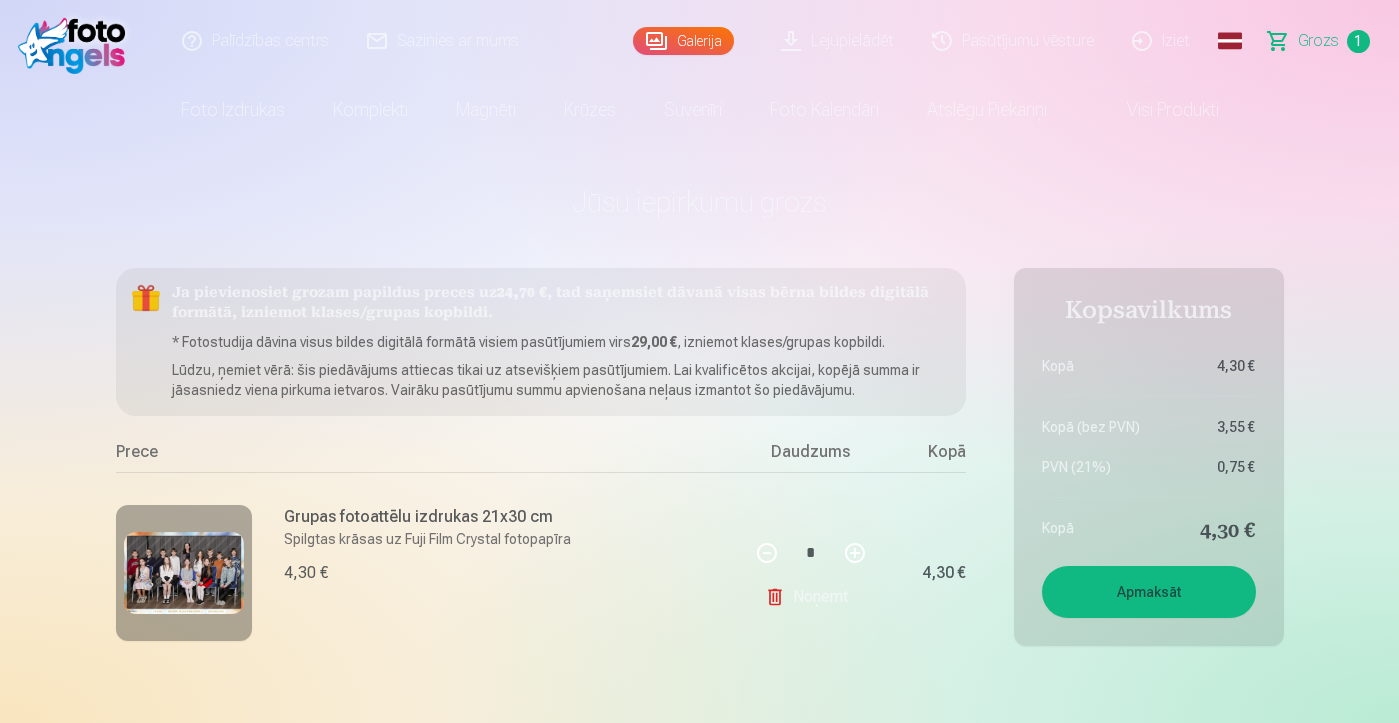 scroll, scrollTop: 0, scrollLeft: 0, axis: both 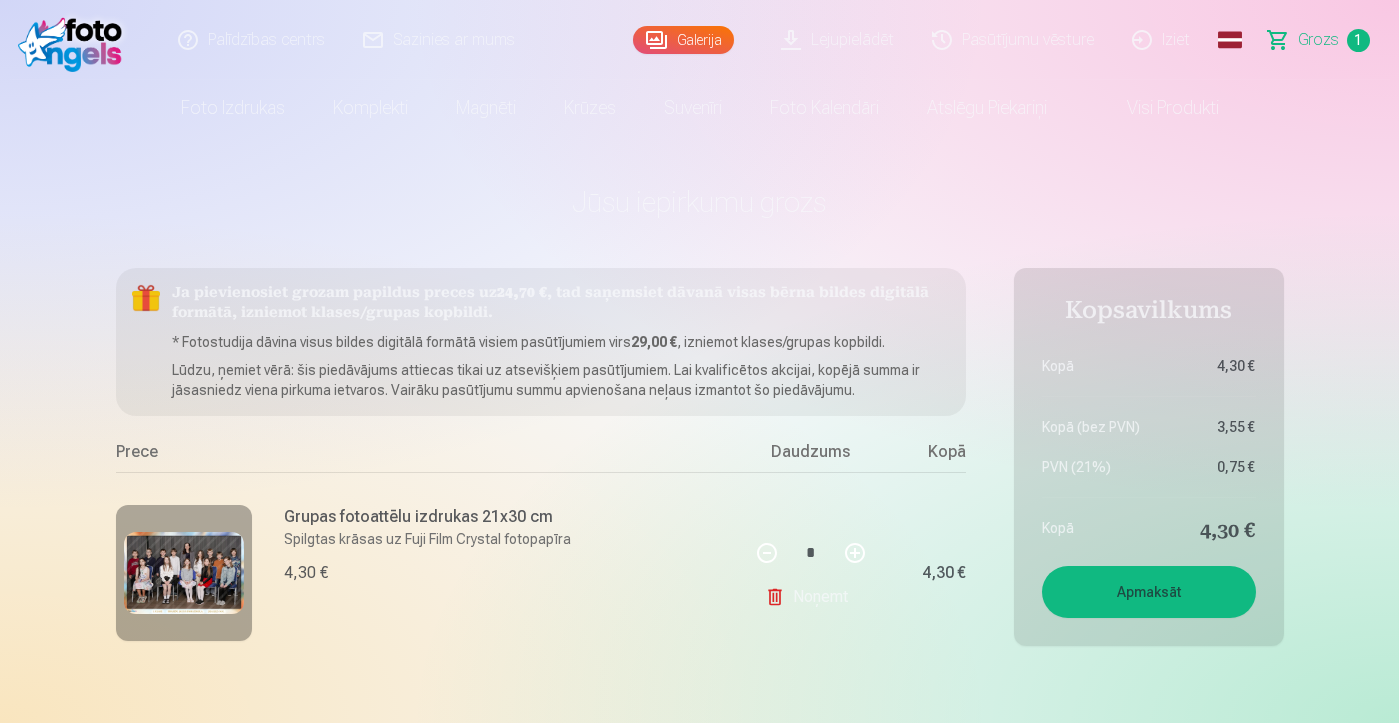 click on "Sazinies ar mums" at bounding box center (440, 40) 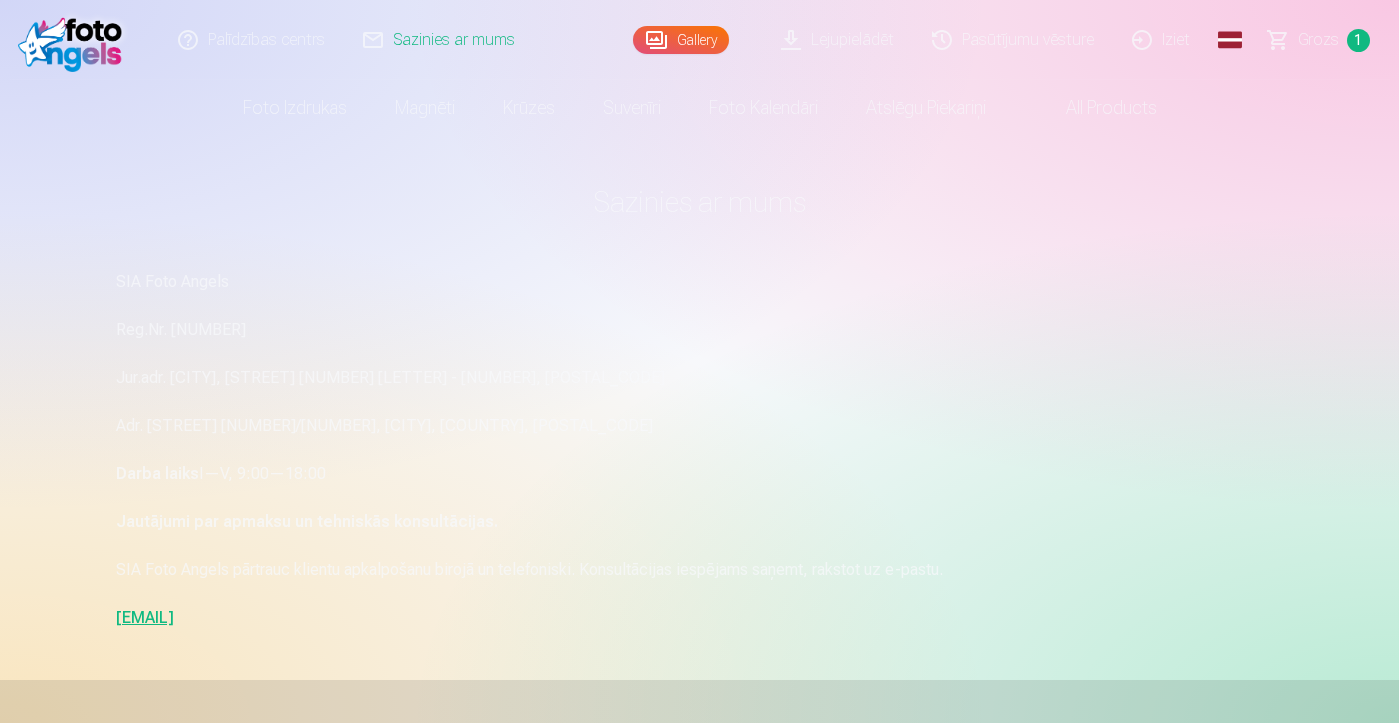 scroll, scrollTop: 0, scrollLeft: 0, axis: both 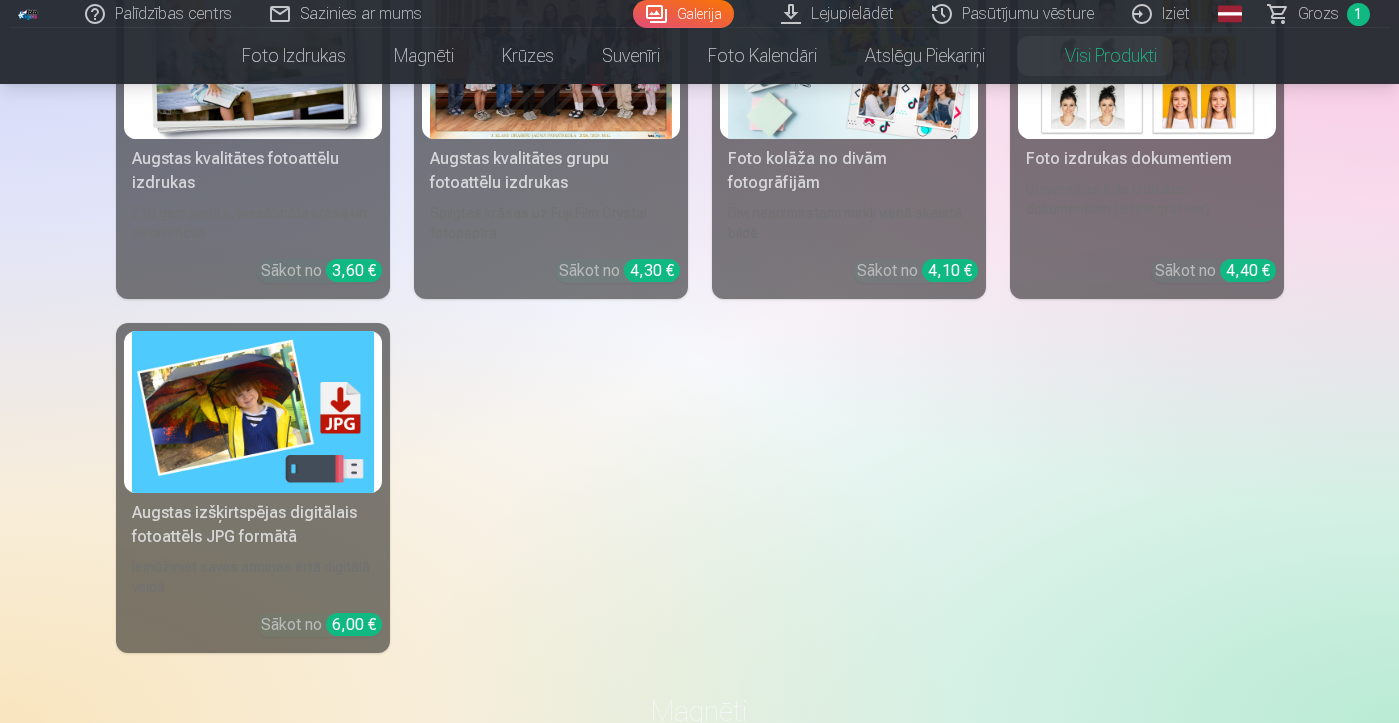 click on "Augstas izšķirtspējas digitālais fotoattēls JPG formātā" at bounding box center [253, 525] 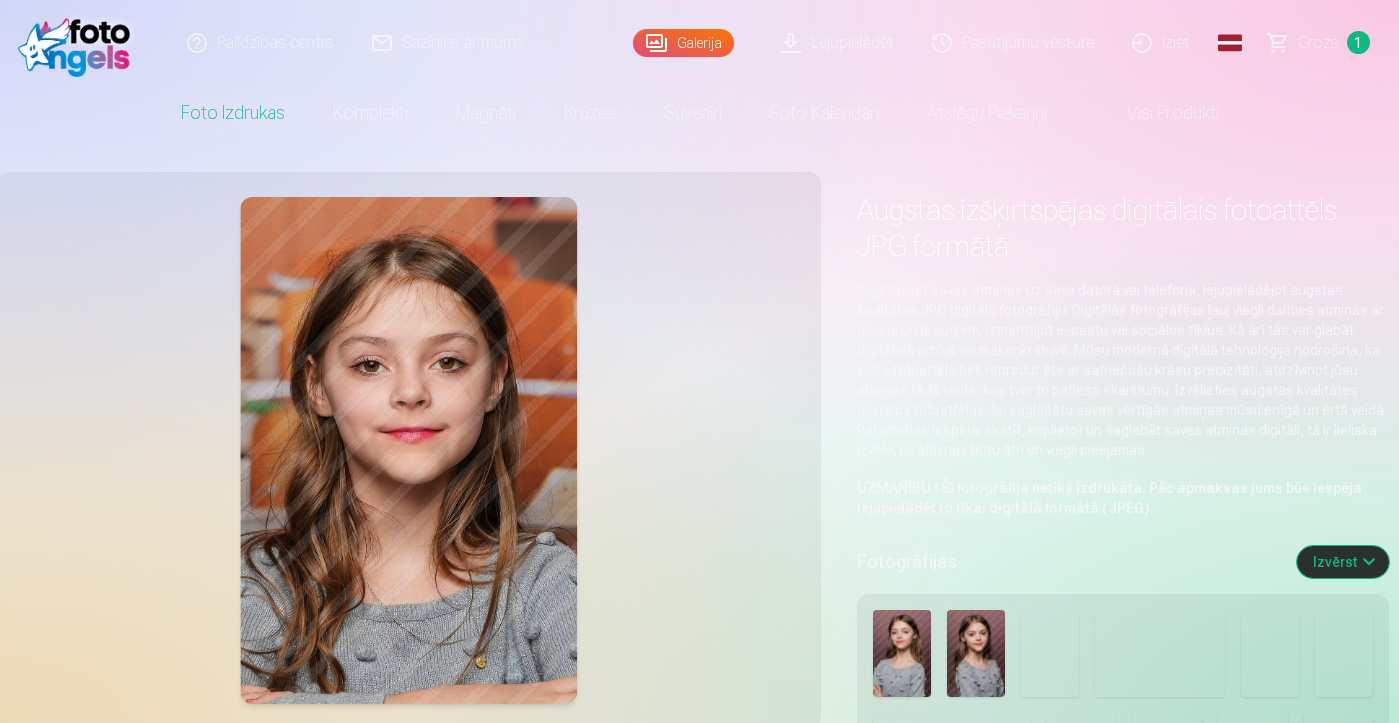 scroll, scrollTop: 0, scrollLeft: 0, axis: both 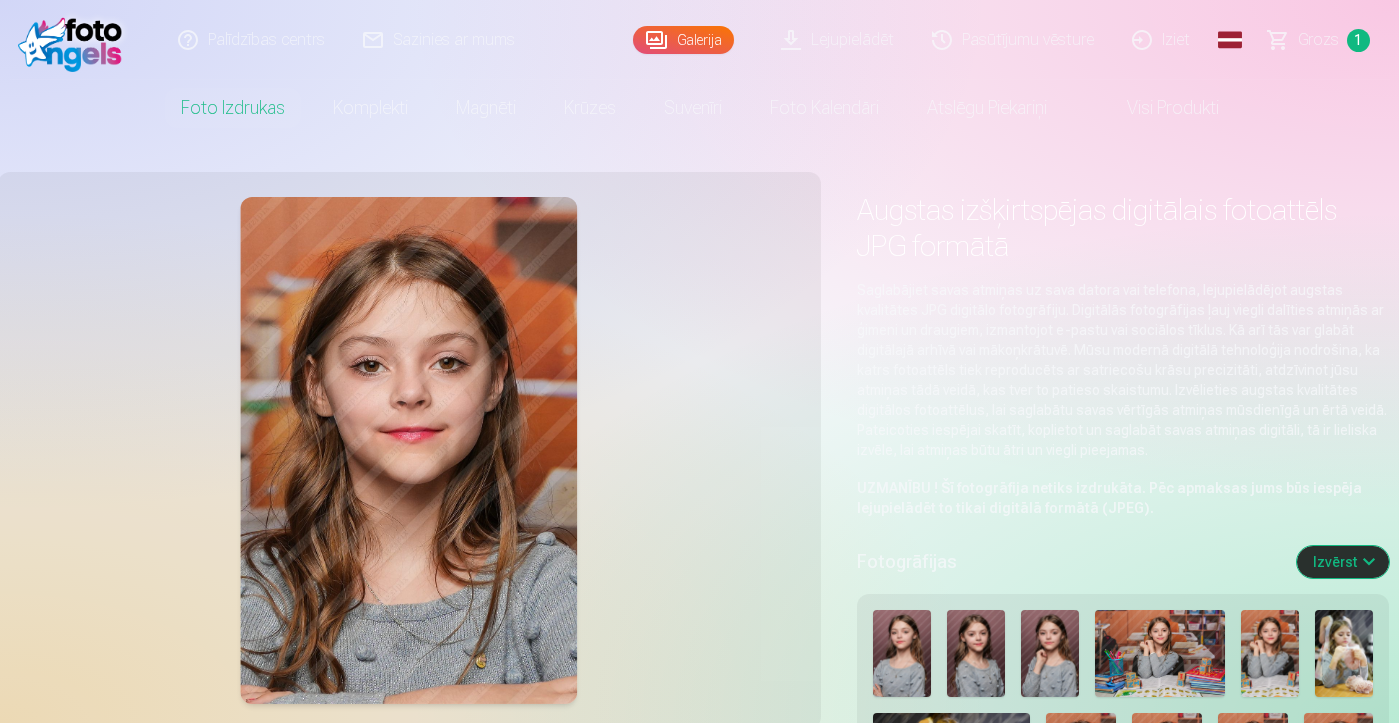 click on "Sazinies ar mums" at bounding box center [440, 40] 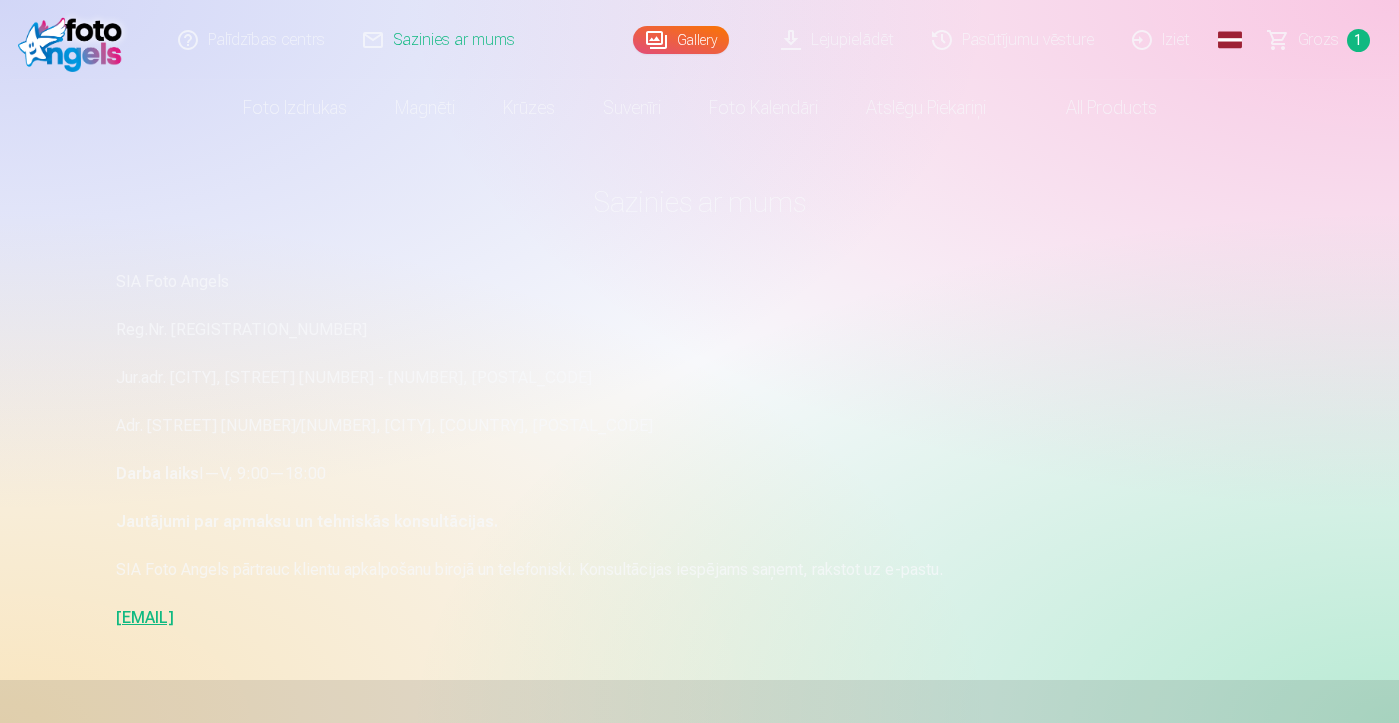 scroll, scrollTop: 0, scrollLeft: 0, axis: both 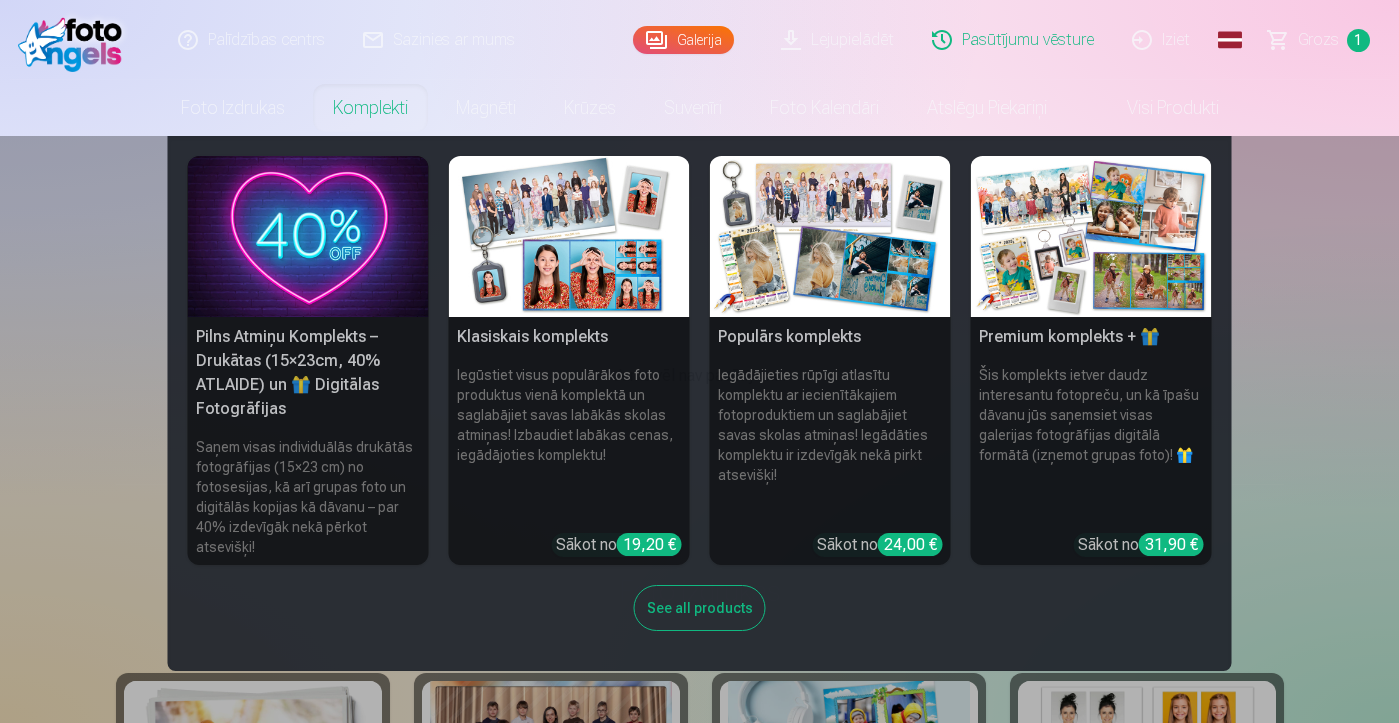 click on "Pilns Atmiņu Komplekts – Drukātas (15×23cm, 40% ATLAIDE) un 🎁 Digitālas Fotogrāfijas" at bounding box center (308, 373) 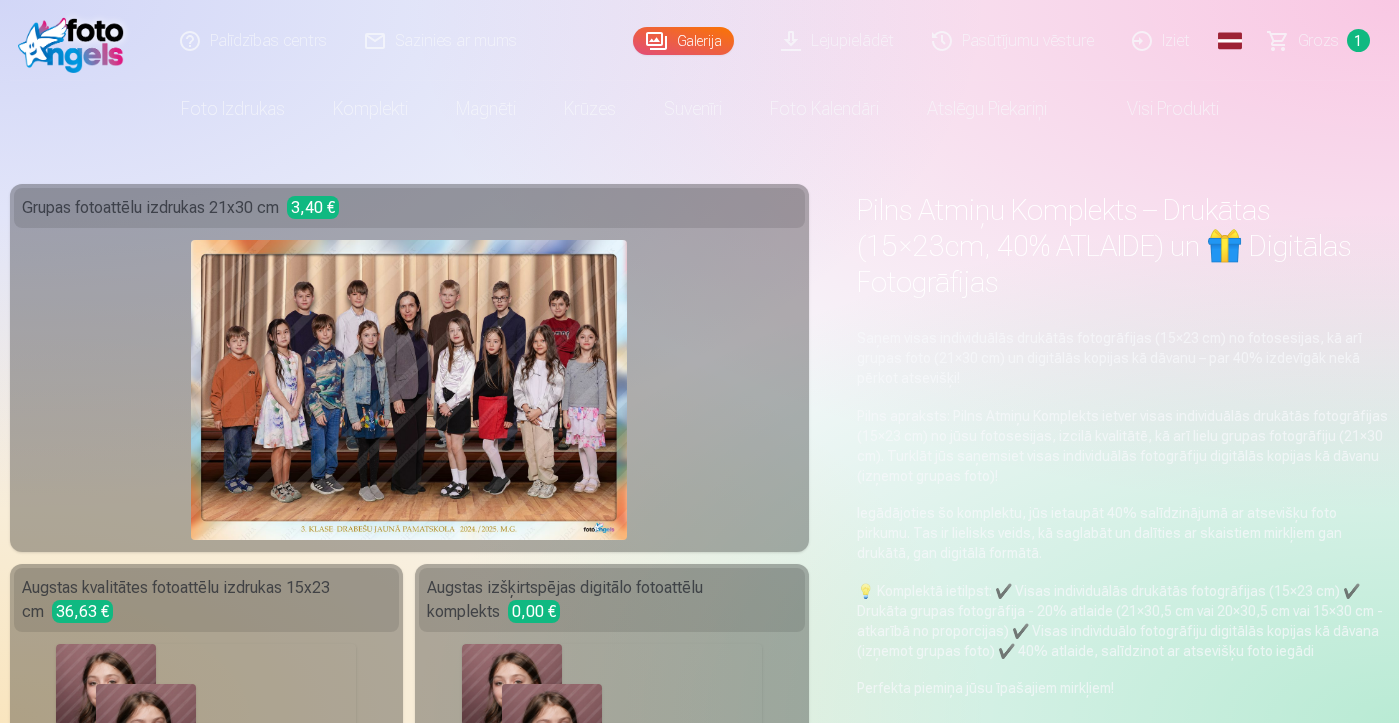 scroll, scrollTop: 0, scrollLeft: 0, axis: both 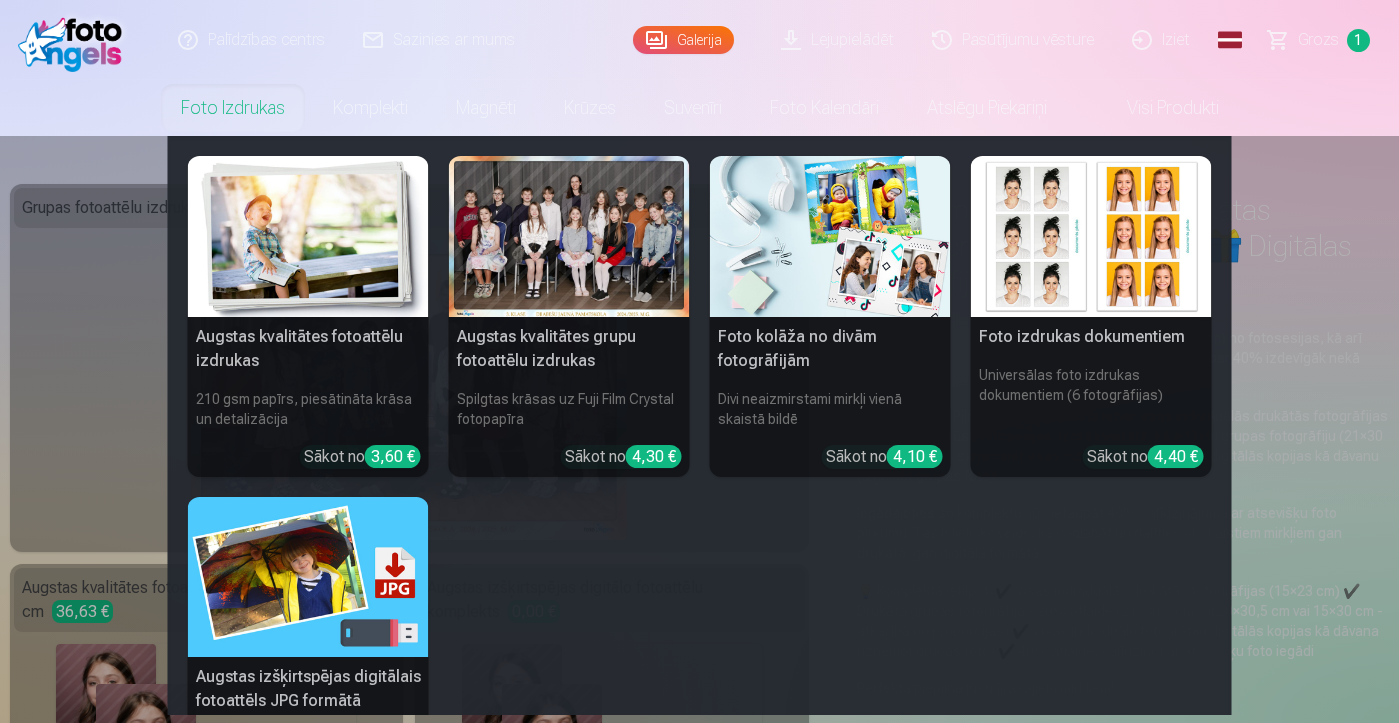 click on "Foto izdrukas" at bounding box center [233, 108] 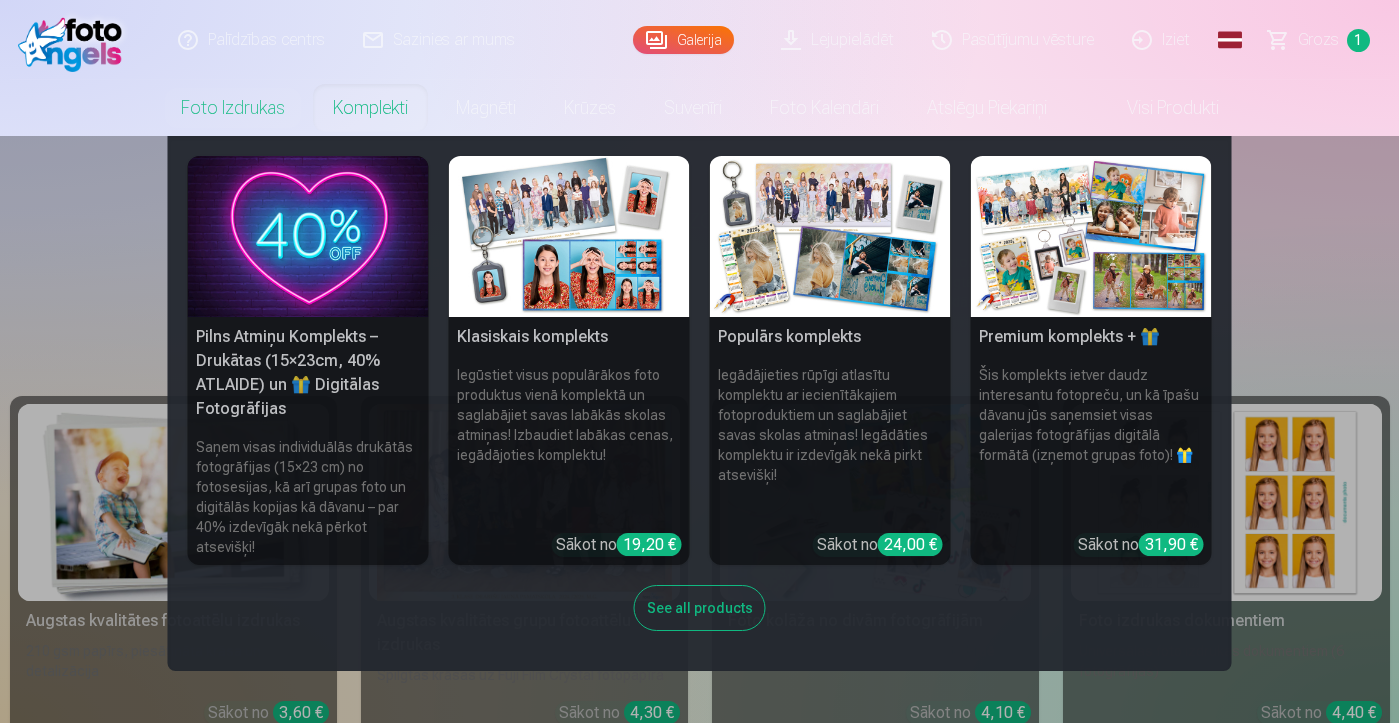 click on "Komplekti" at bounding box center (370, 108) 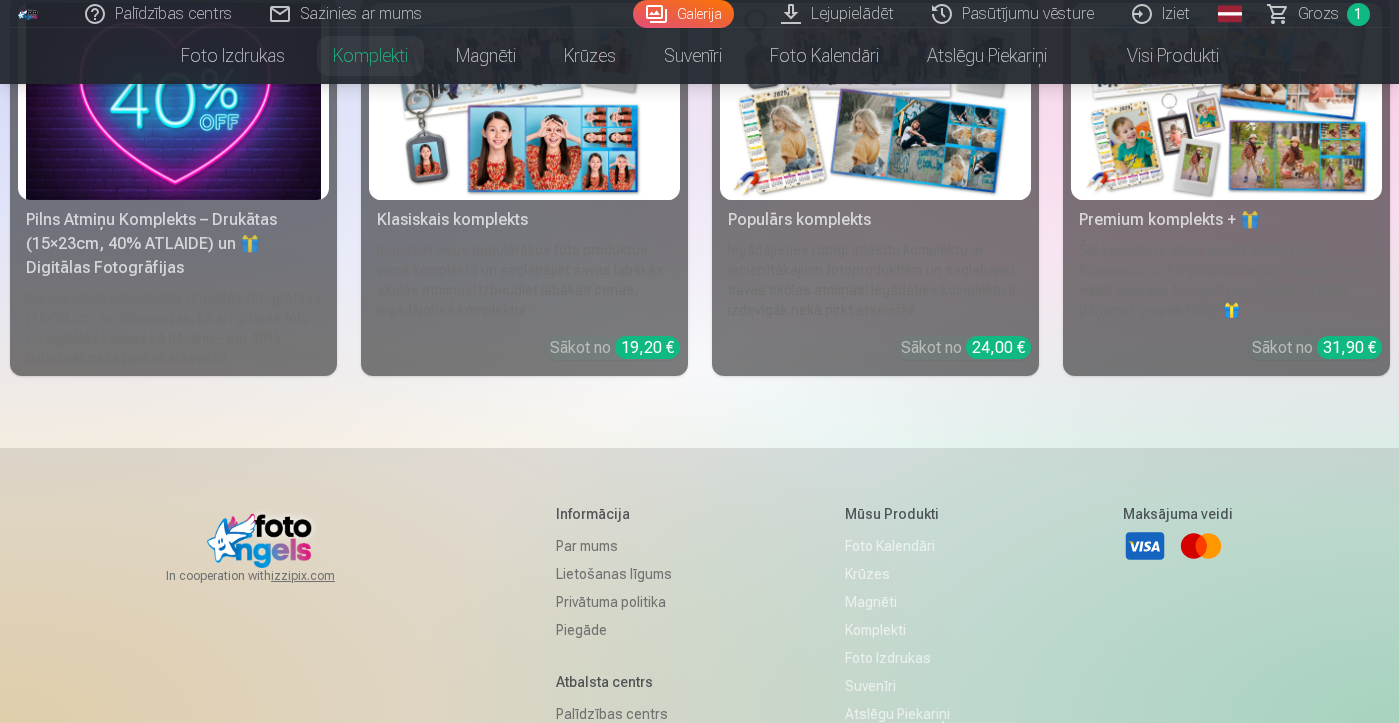 scroll, scrollTop: 338, scrollLeft: 0, axis: vertical 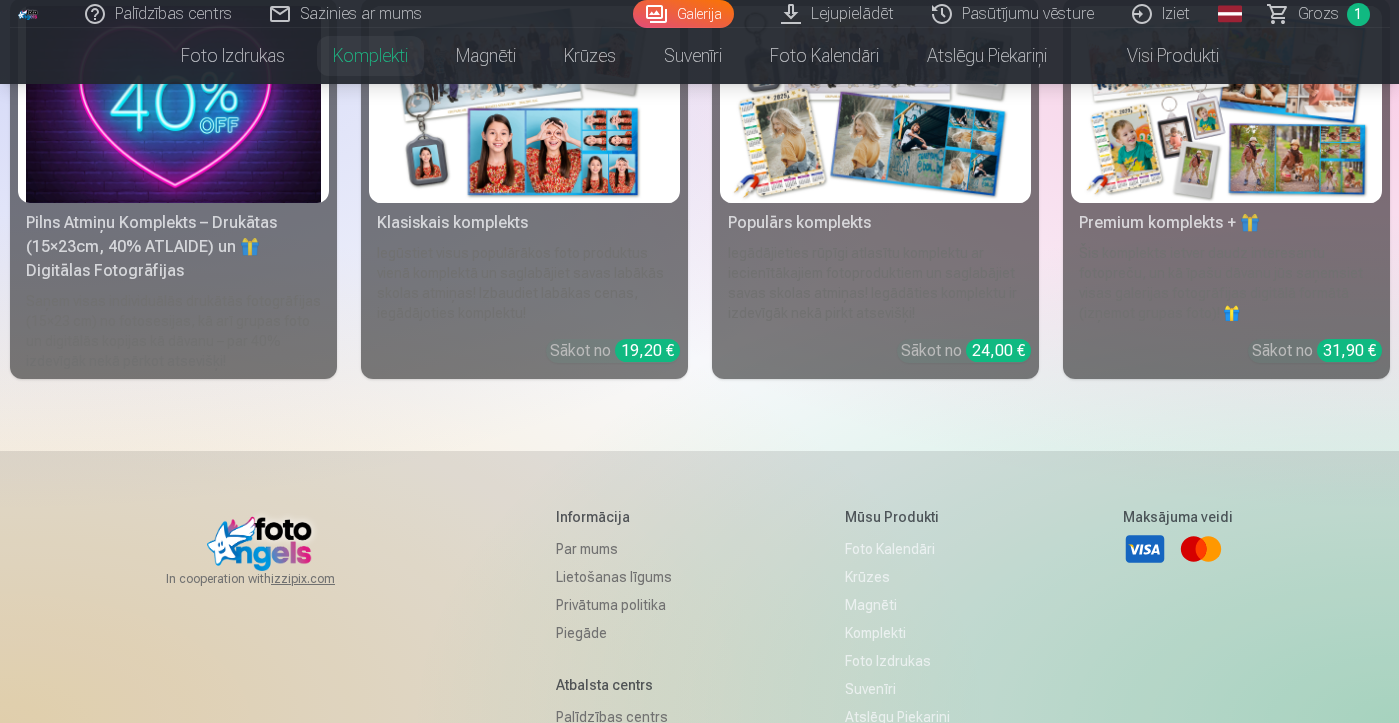 click on "Klasiskais komplekts" at bounding box center [524, 223] 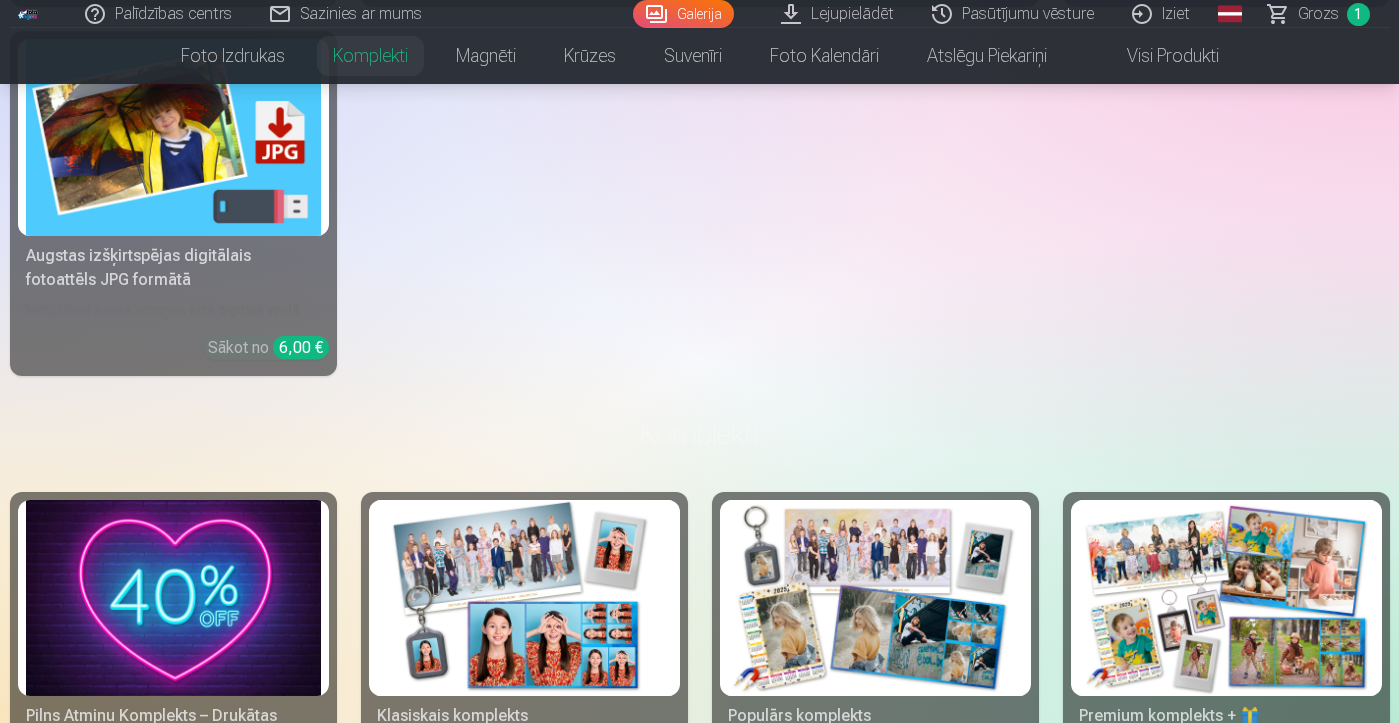 scroll, scrollTop: 1876, scrollLeft: 0, axis: vertical 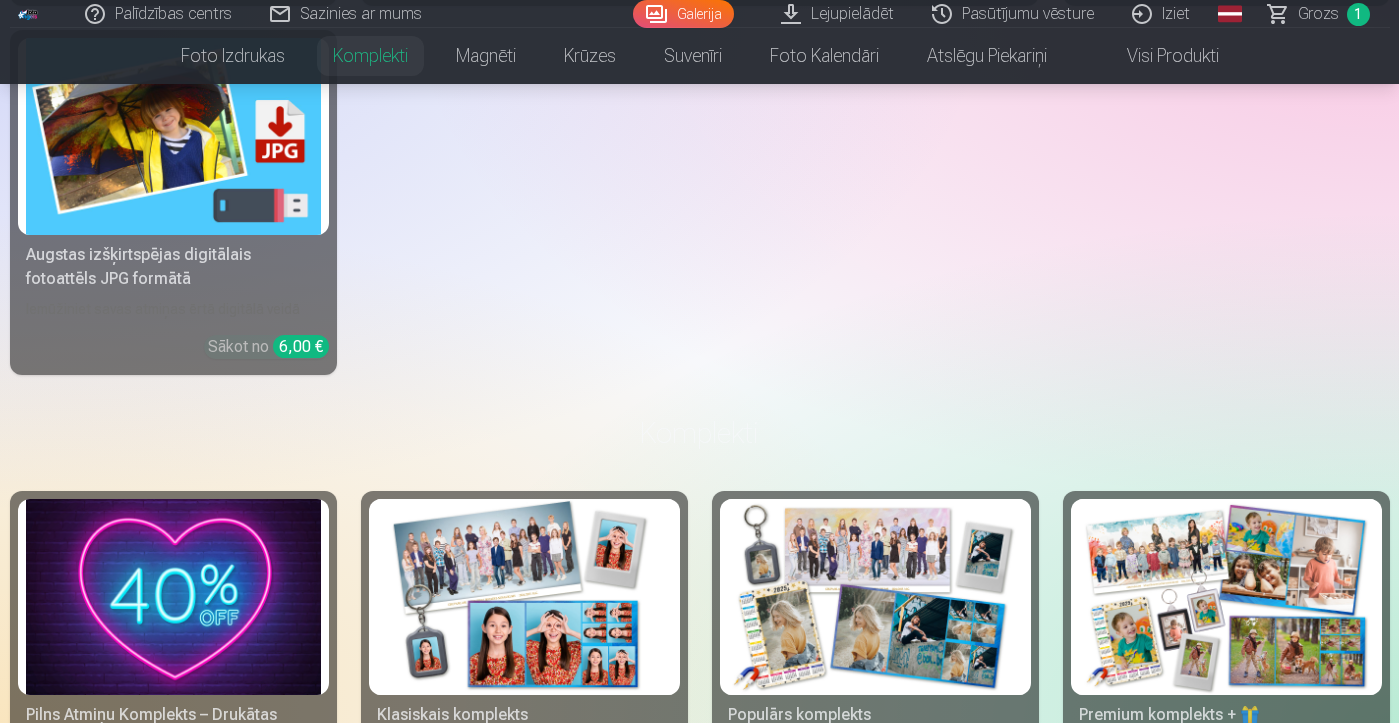 click at bounding box center (173, 136) 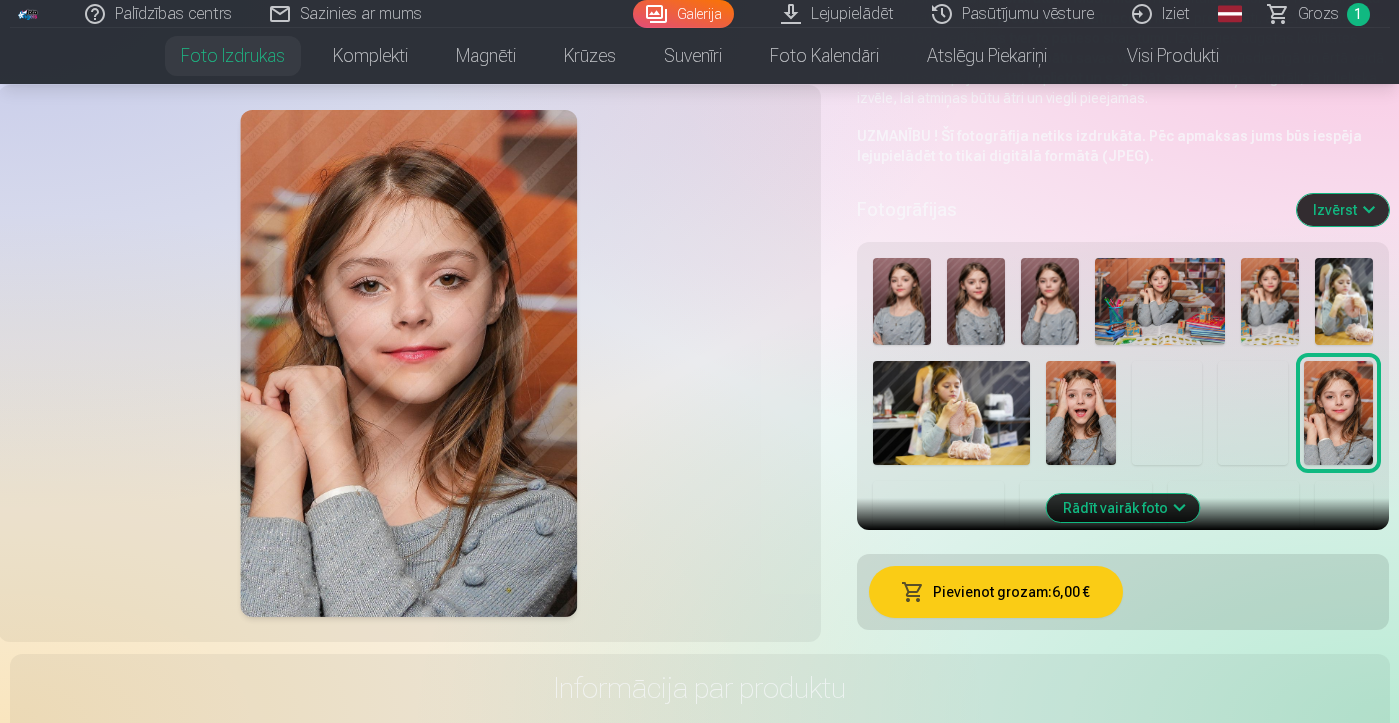 scroll, scrollTop: 445, scrollLeft: 0, axis: vertical 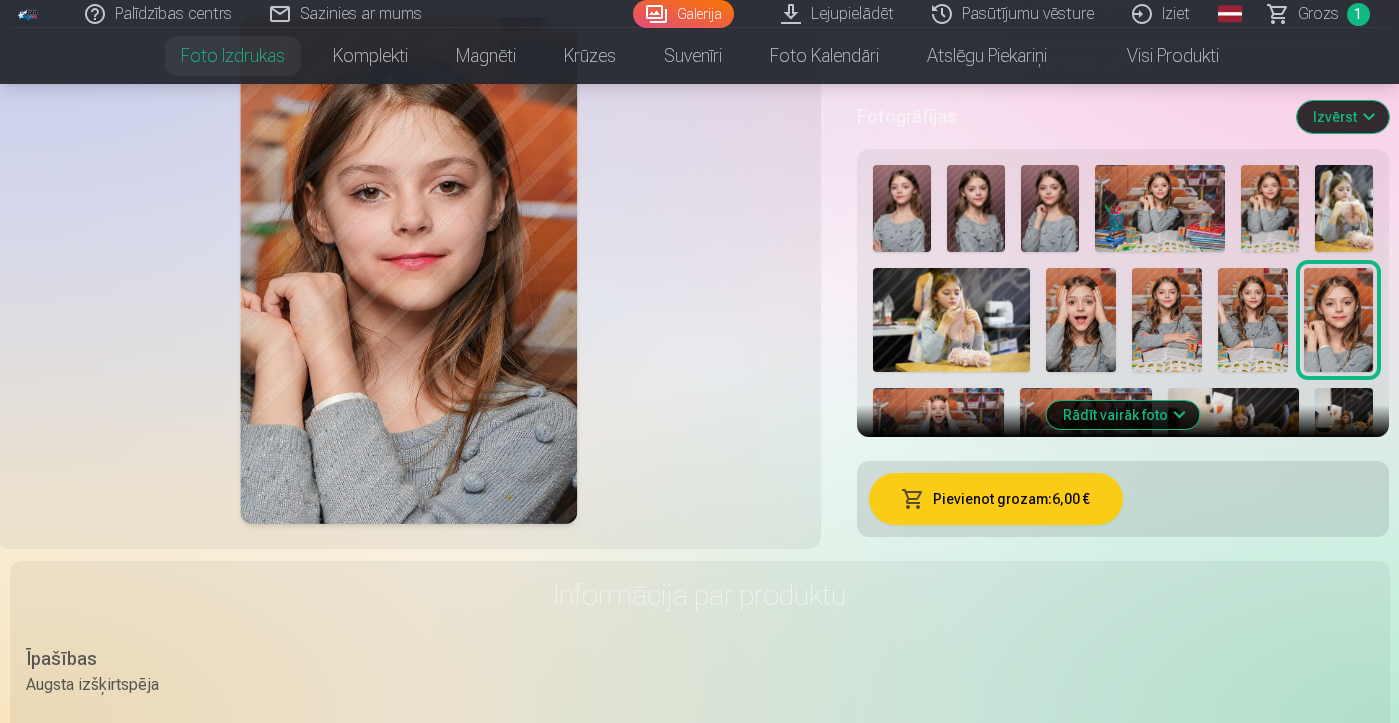 click on "Rādīt vairāk foto" at bounding box center (1123, 415) 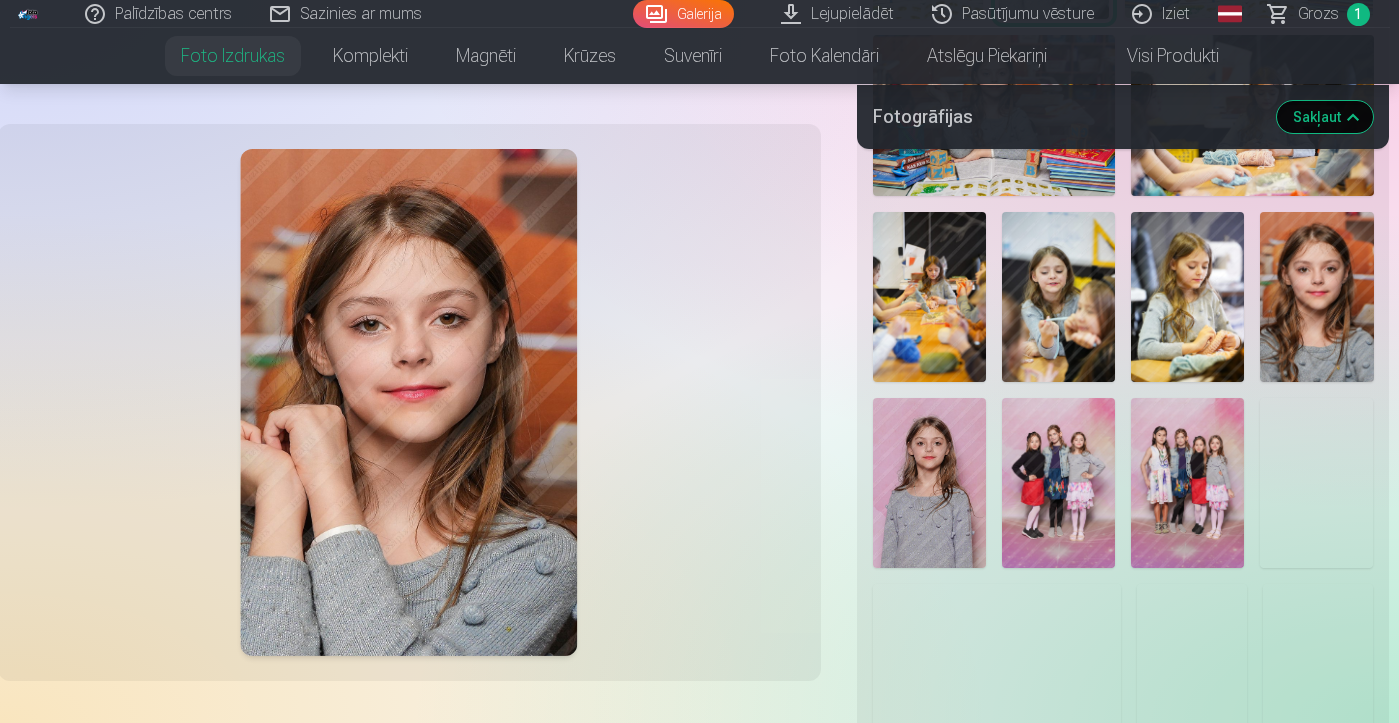 scroll, scrollTop: 1143, scrollLeft: 0, axis: vertical 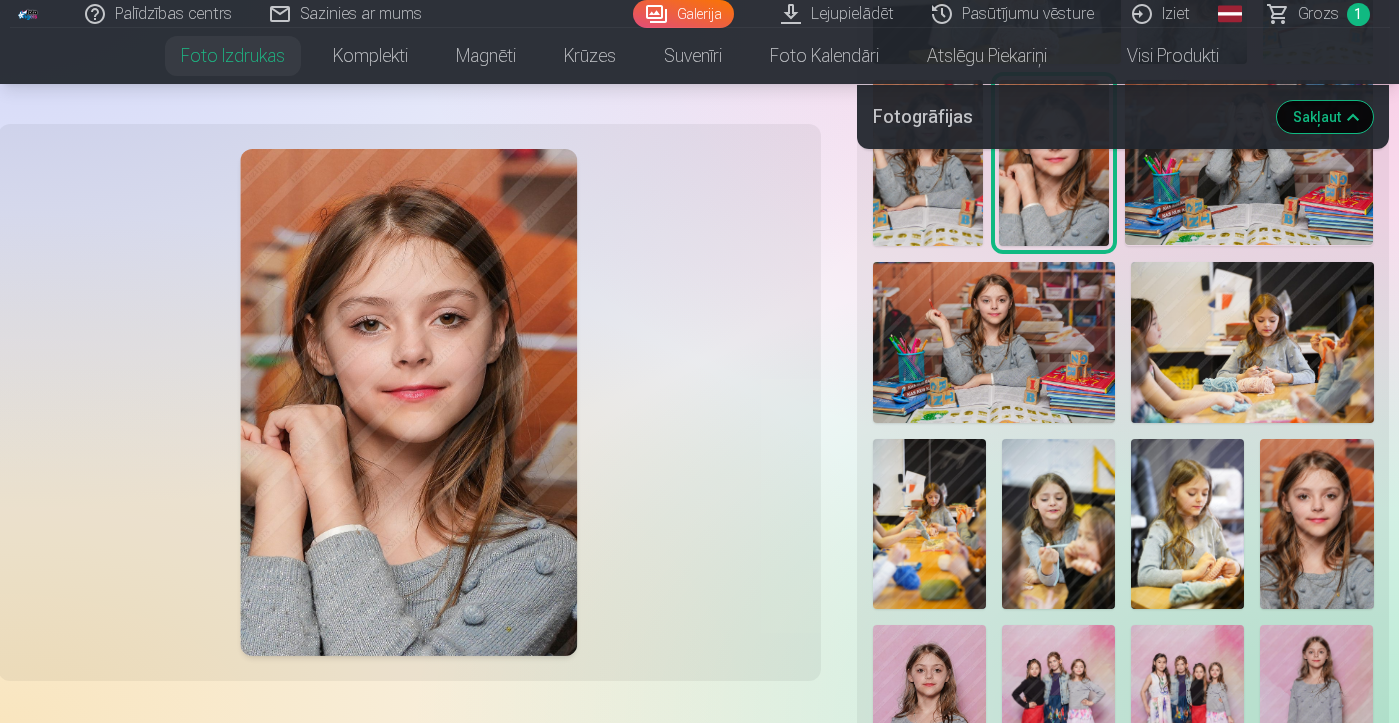 click on "Grozs" at bounding box center (1318, 14) 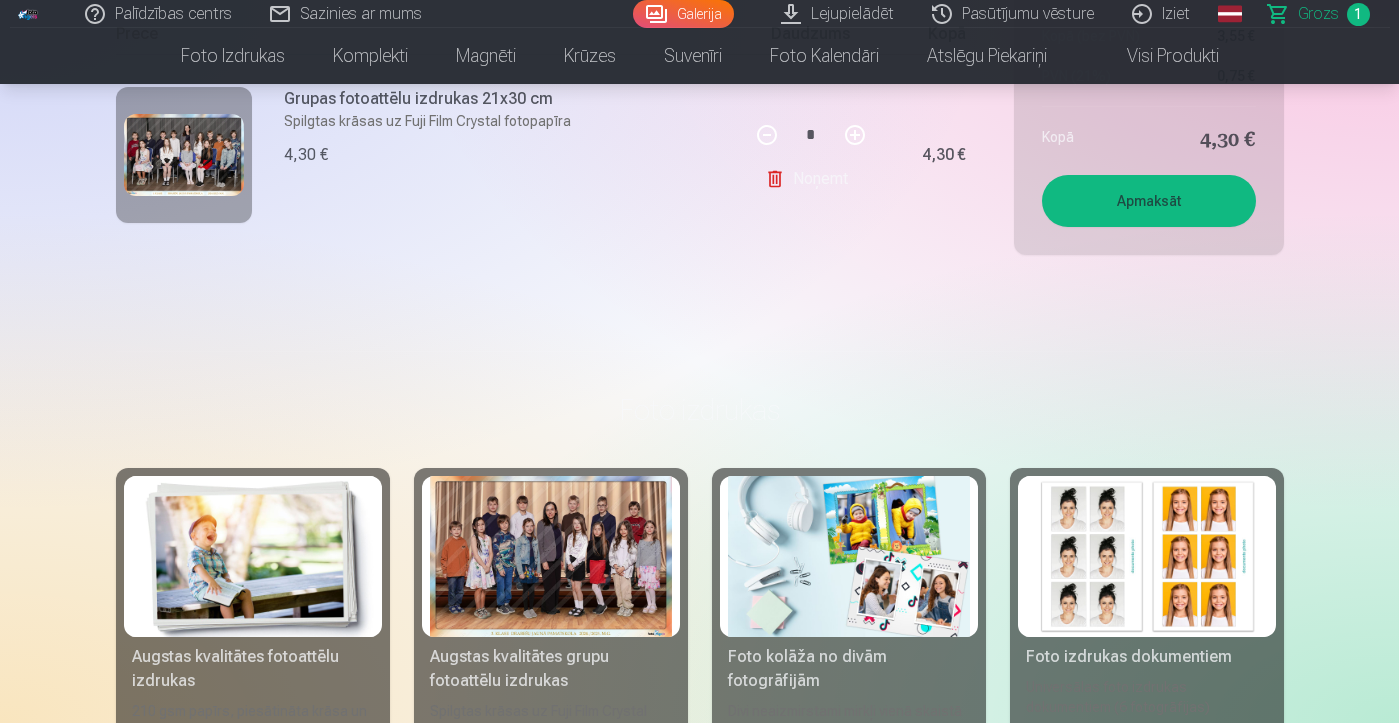 scroll, scrollTop: 381, scrollLeft: 0, axis: vertical 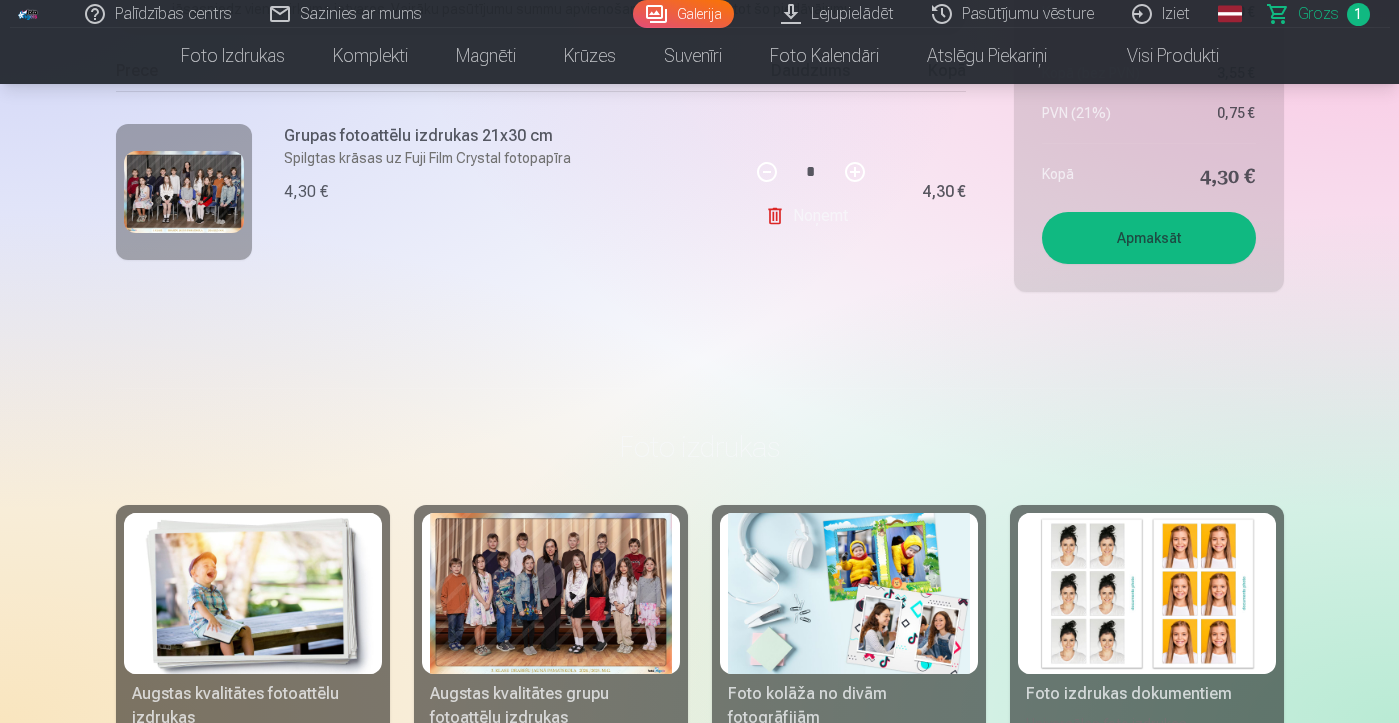 click on "Sazinies ar mums" at bounding box center (347, 14) 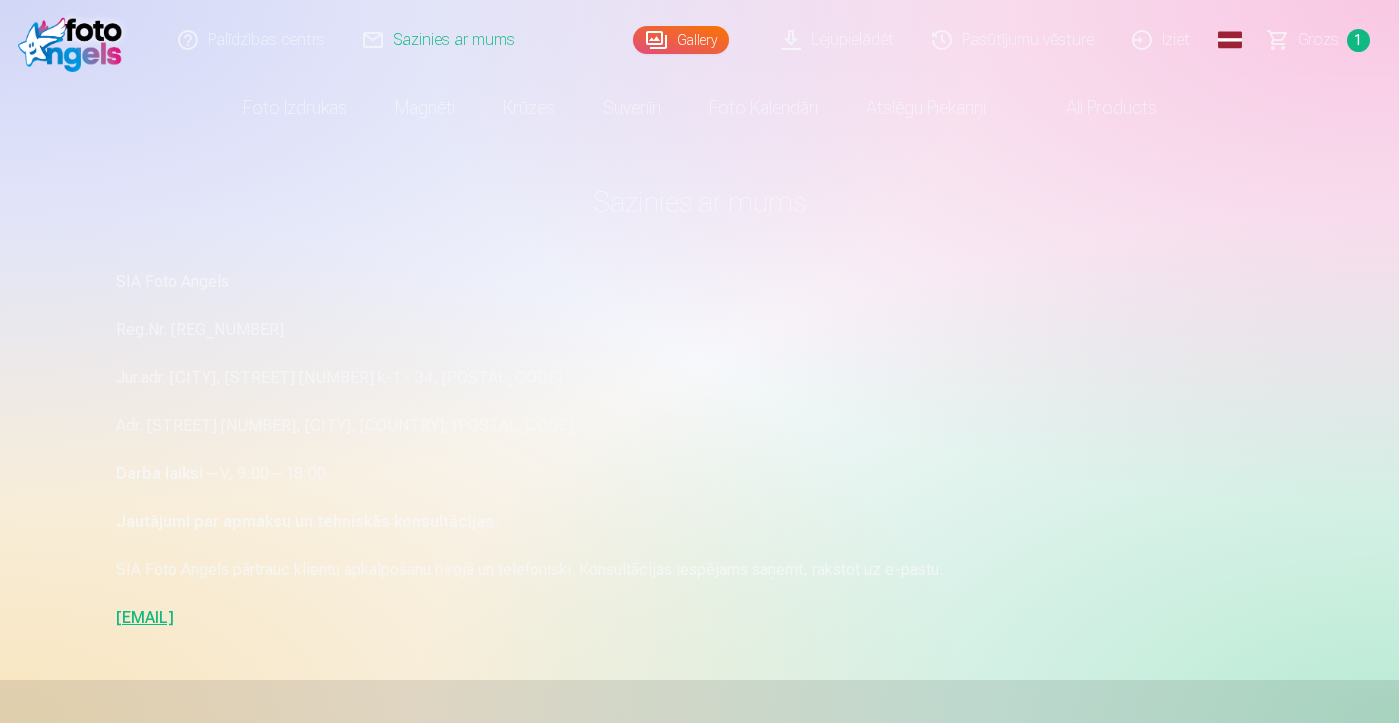 scroll, scrollTop: 0, scrollLeft: 0, axis: both 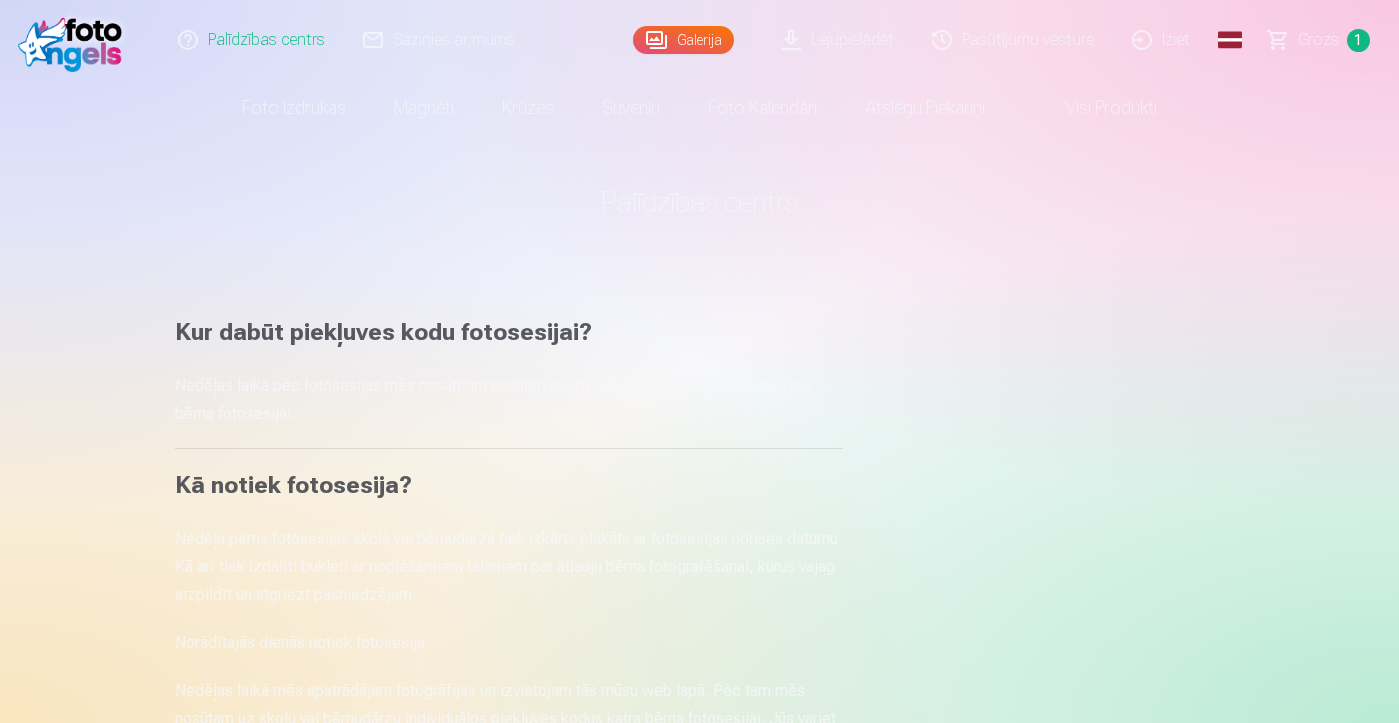 click on "Galerija" at bounding box center [683, 40] 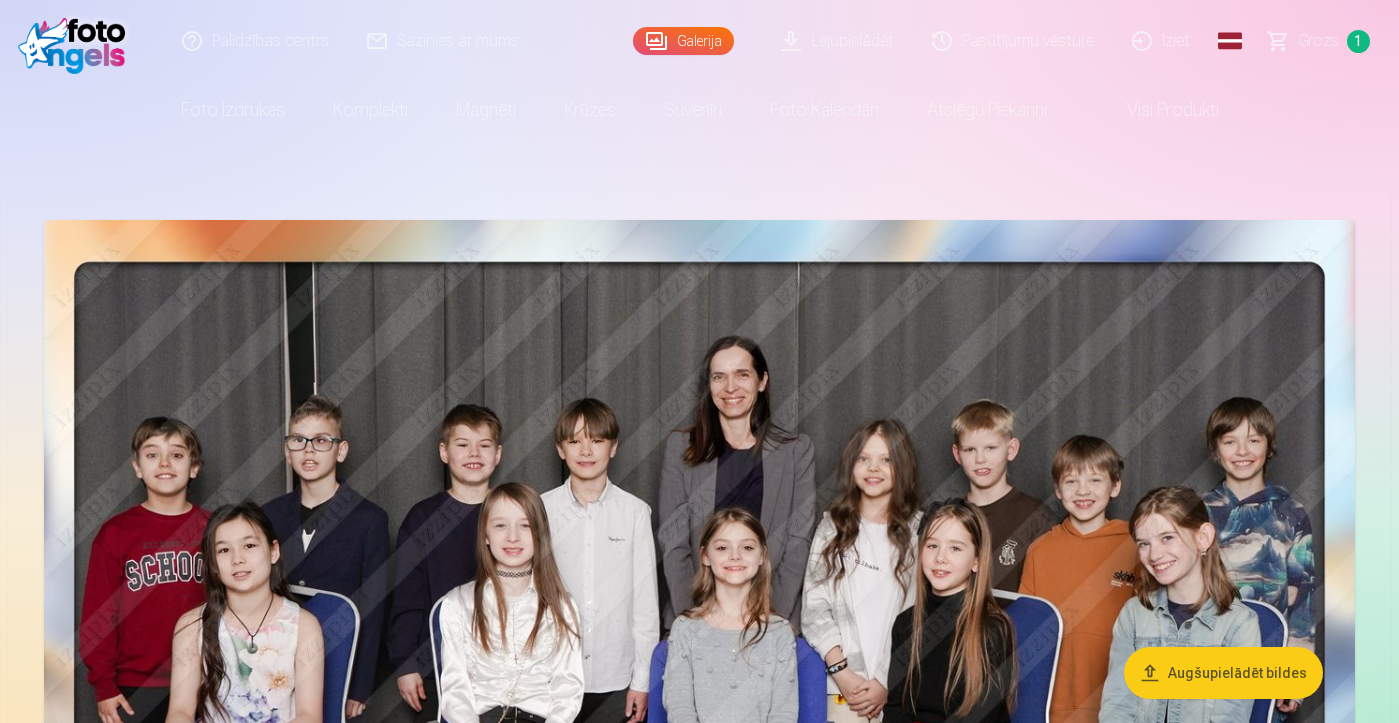 scroll, scrollTop: 0, scrollLeft: 0, axis: both 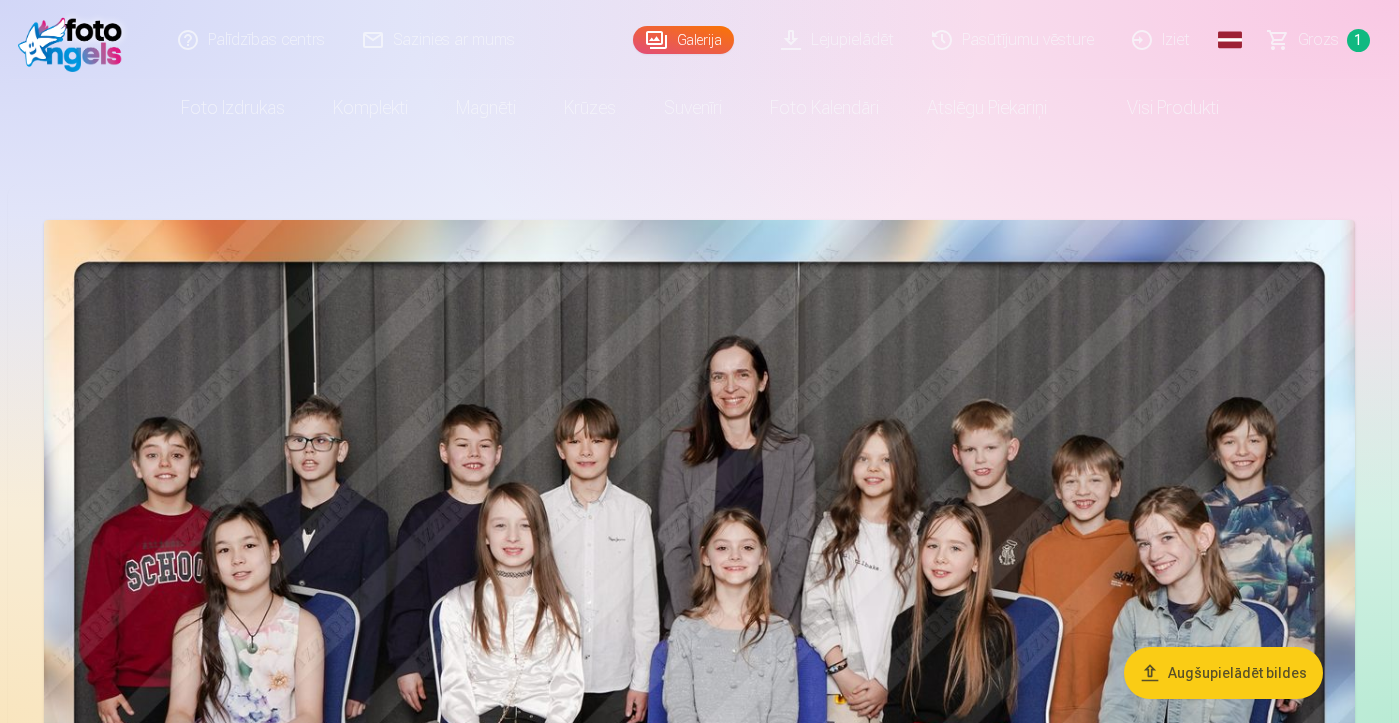 click on "Grozs" at bounding box center [1318, 40] 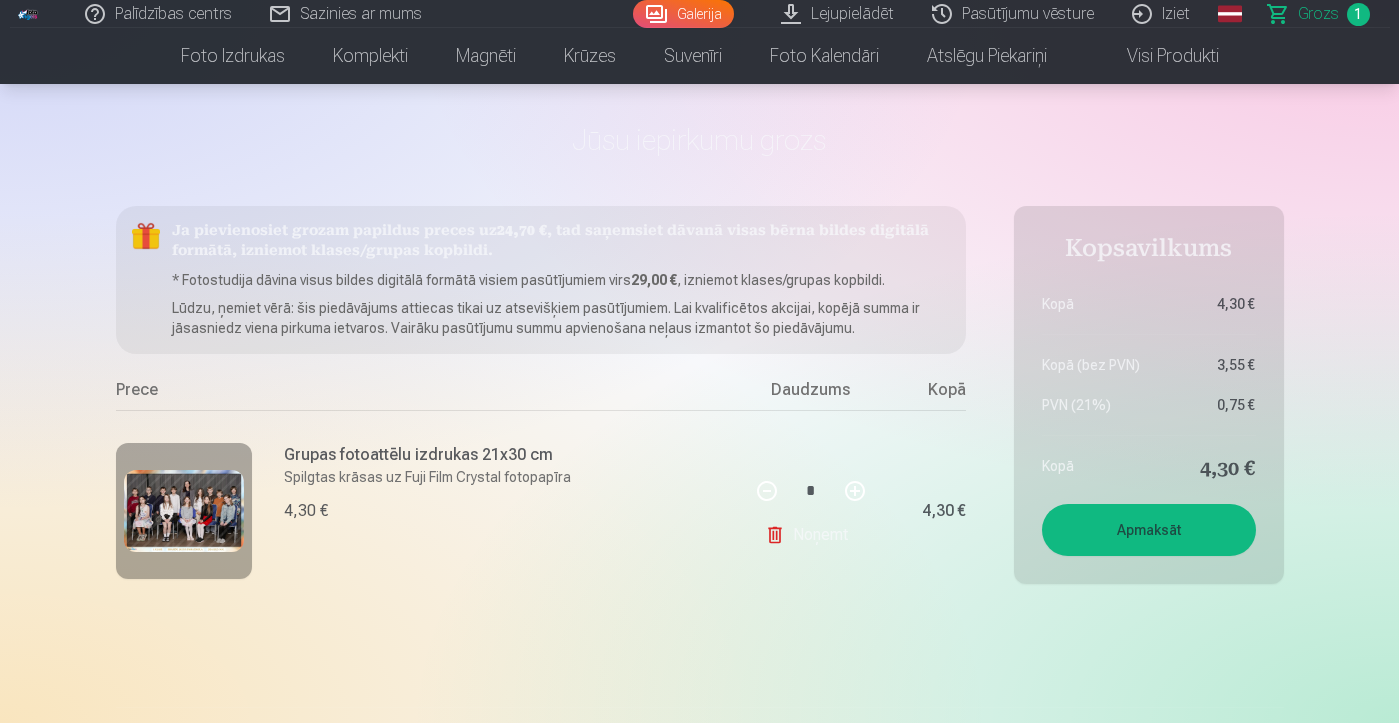 scroll, scrollTop: 31, scrollLeft: 0, axis: vertical 